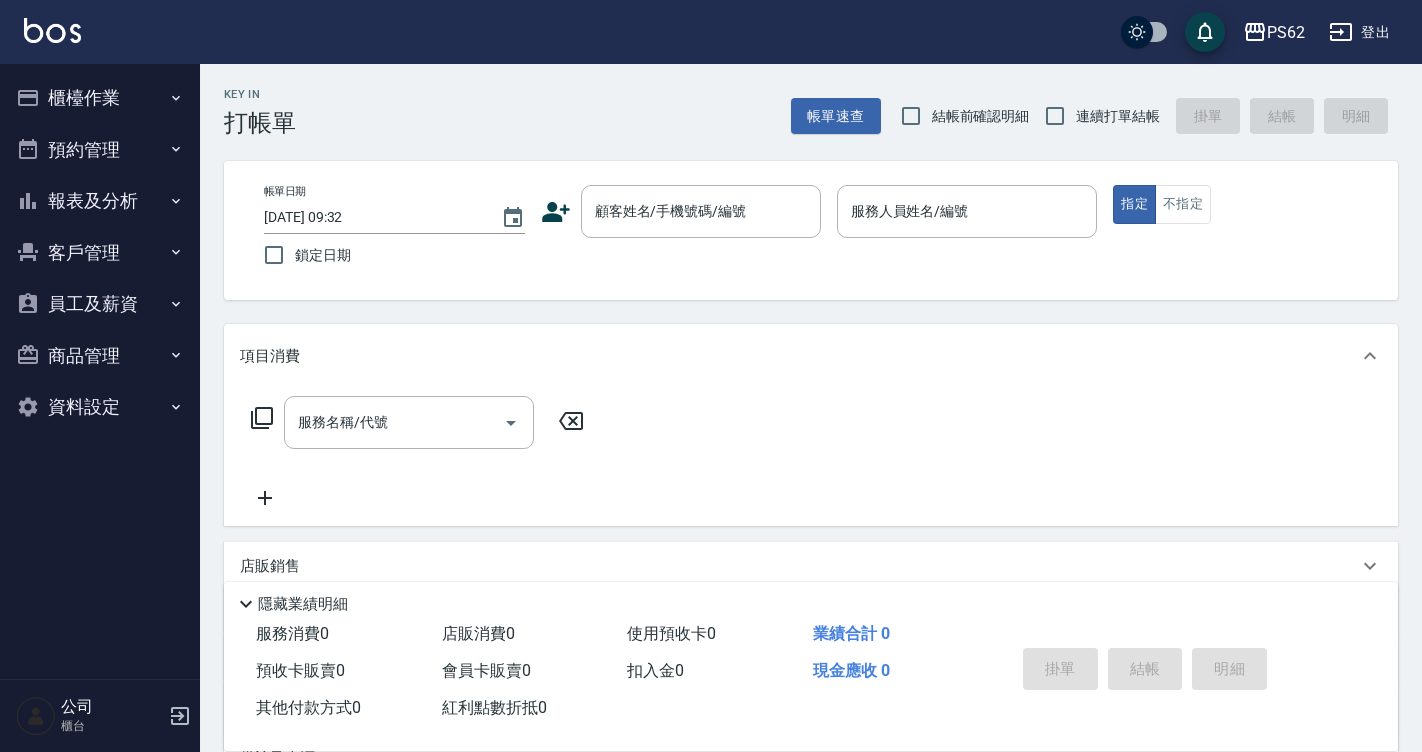 scroll, scrollTop: 0, scrollLeft: 0, axis: both 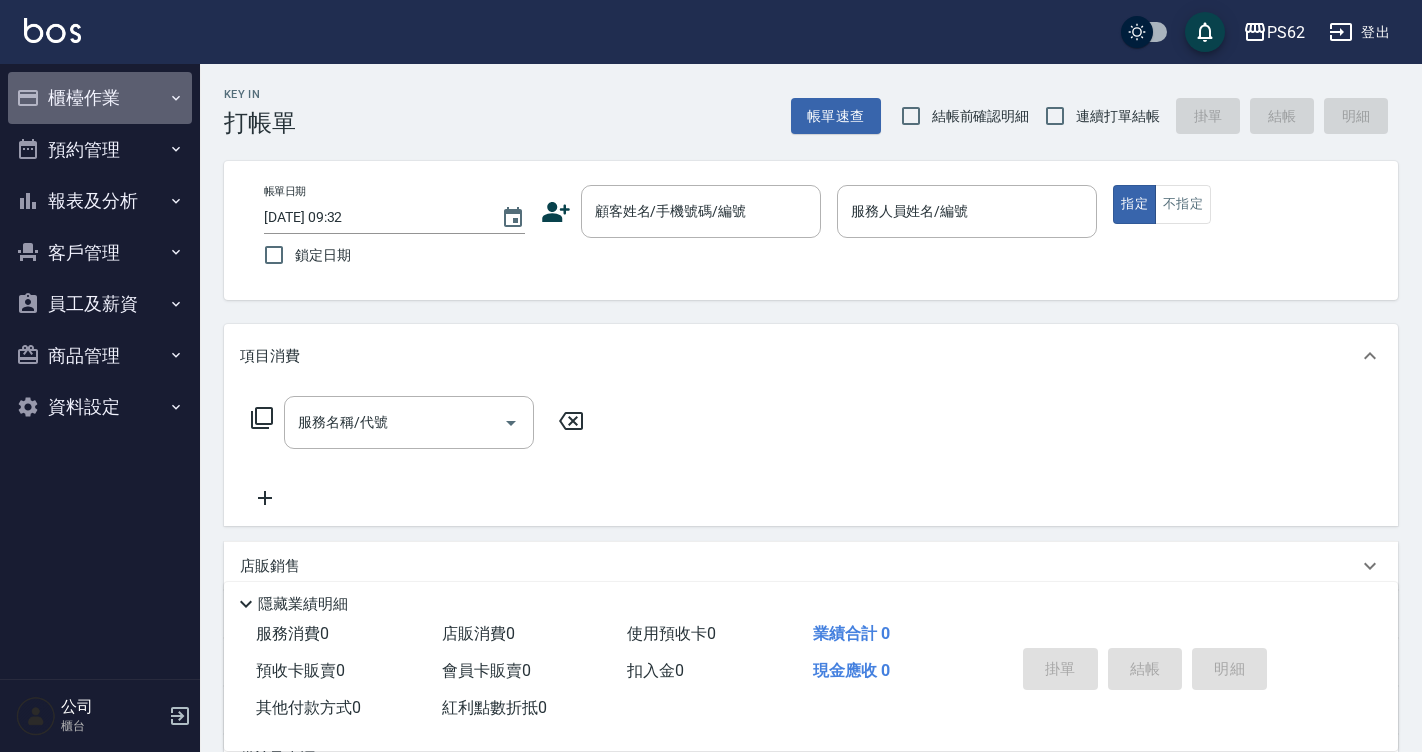 click on "櫃檯作業" at bounding box center [100, 98] 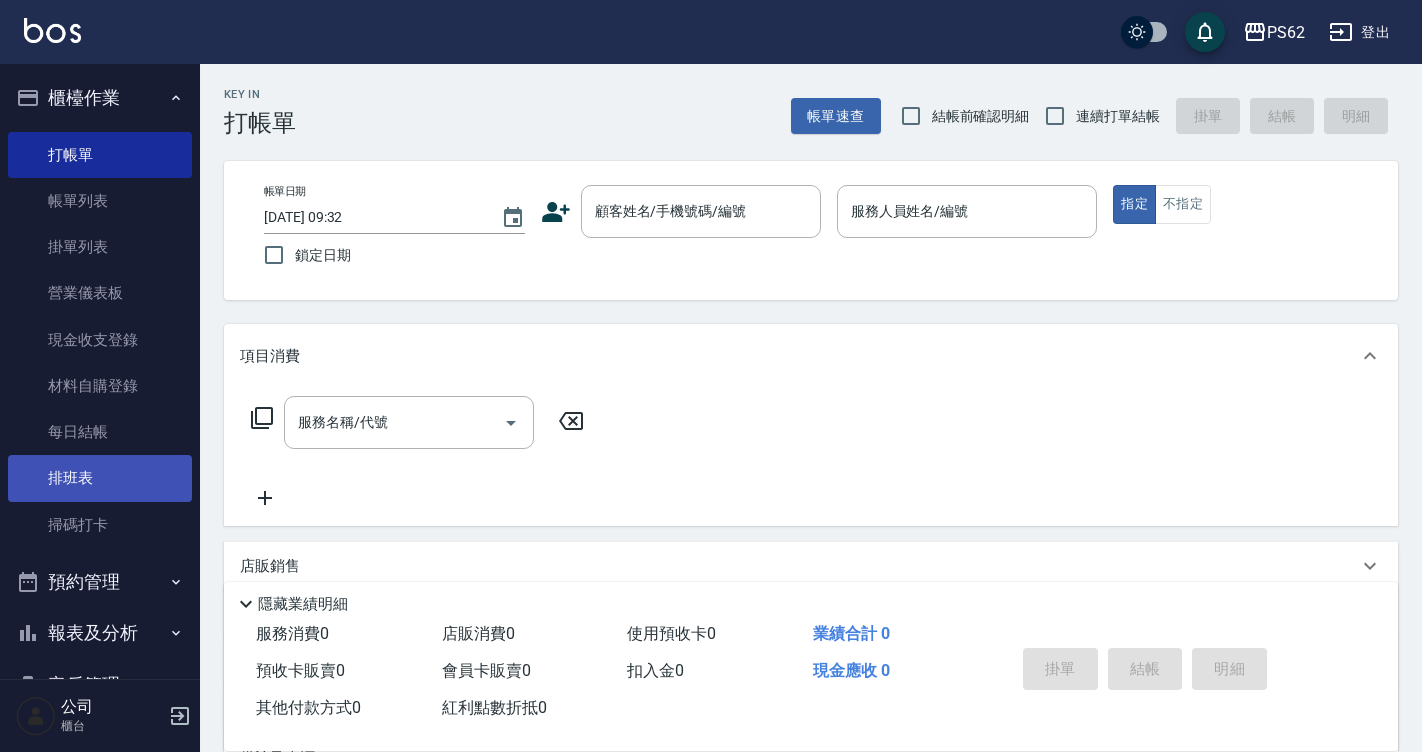 click on "排班表" at bounding box center (100, 478) 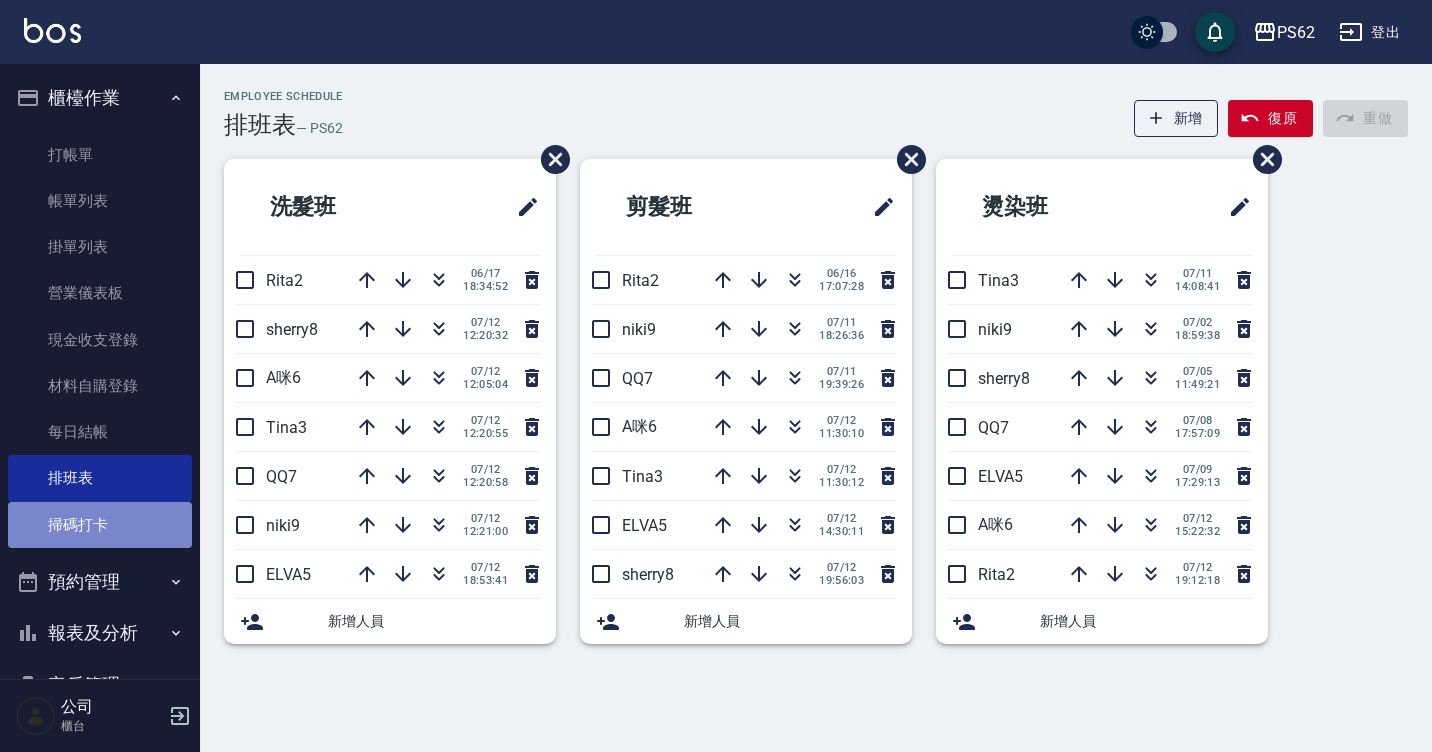 click on "掃碼打卡" at bounding box center [100, 525] 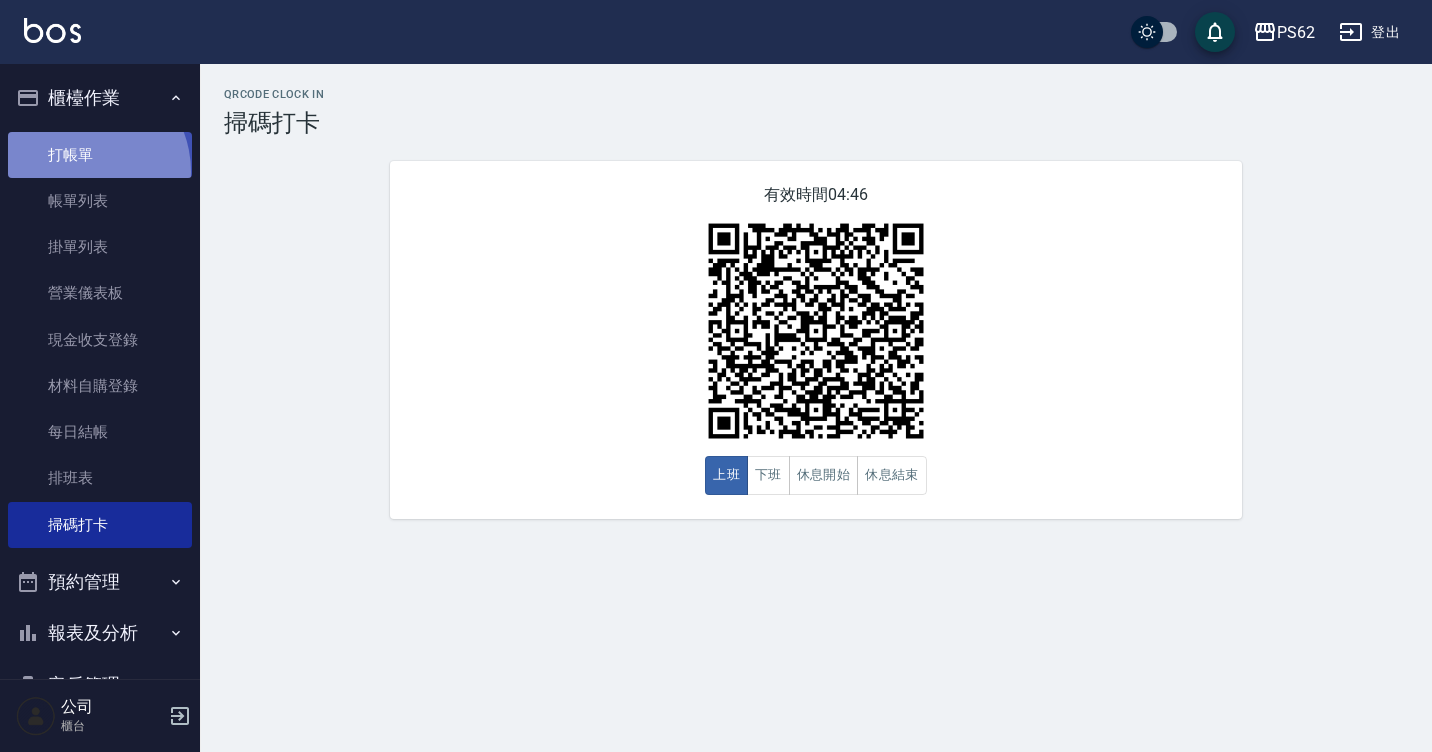 click on "打帳單" at bounding box center [100, 155] 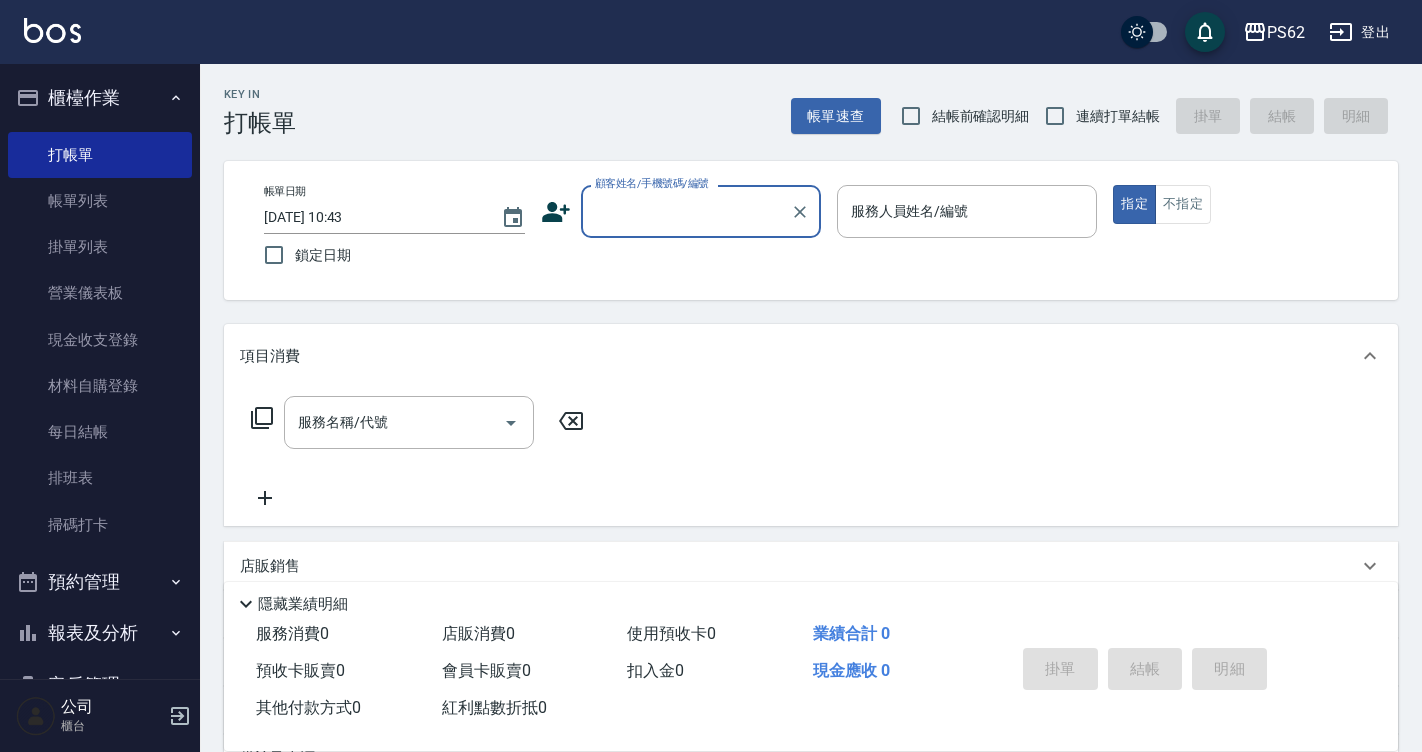 click on "顧客姓名/手機號碼/編號" at bounding box center (686, 211) 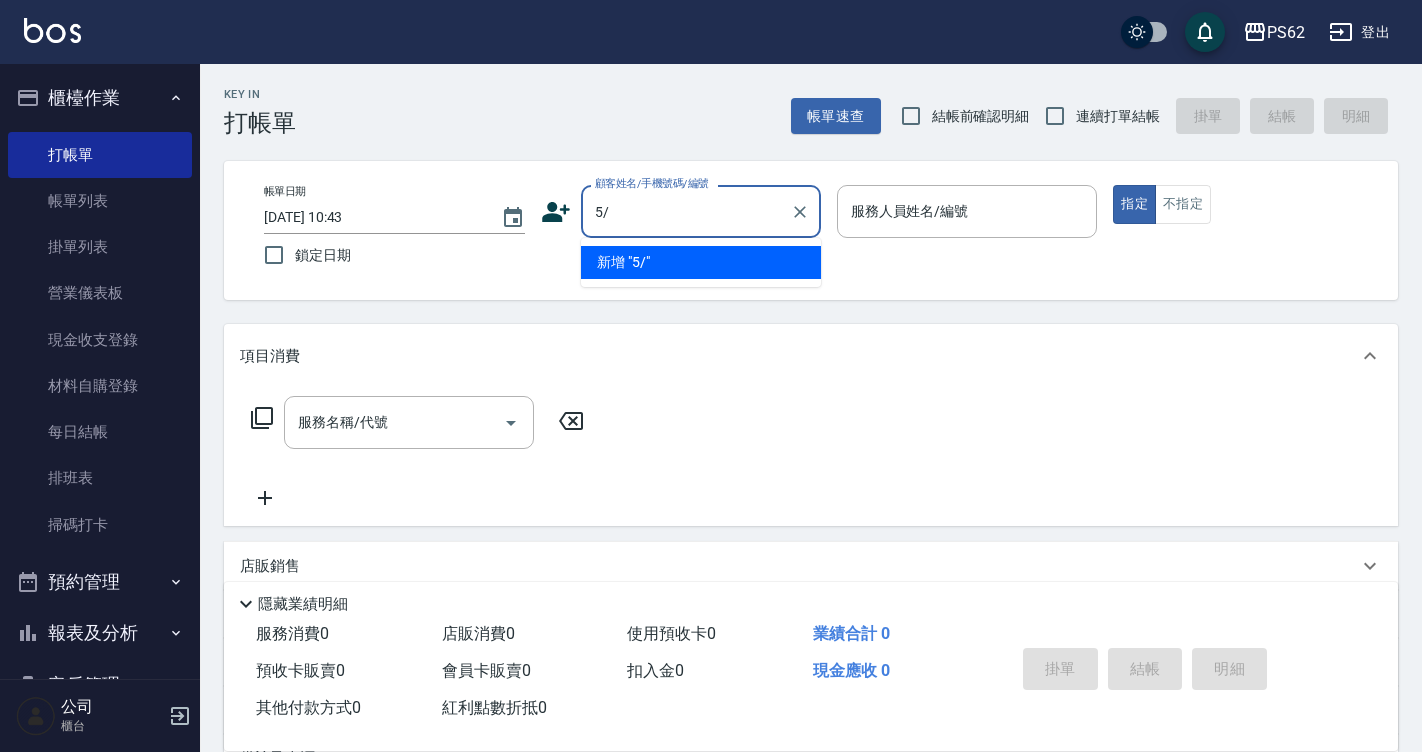 type on "5" 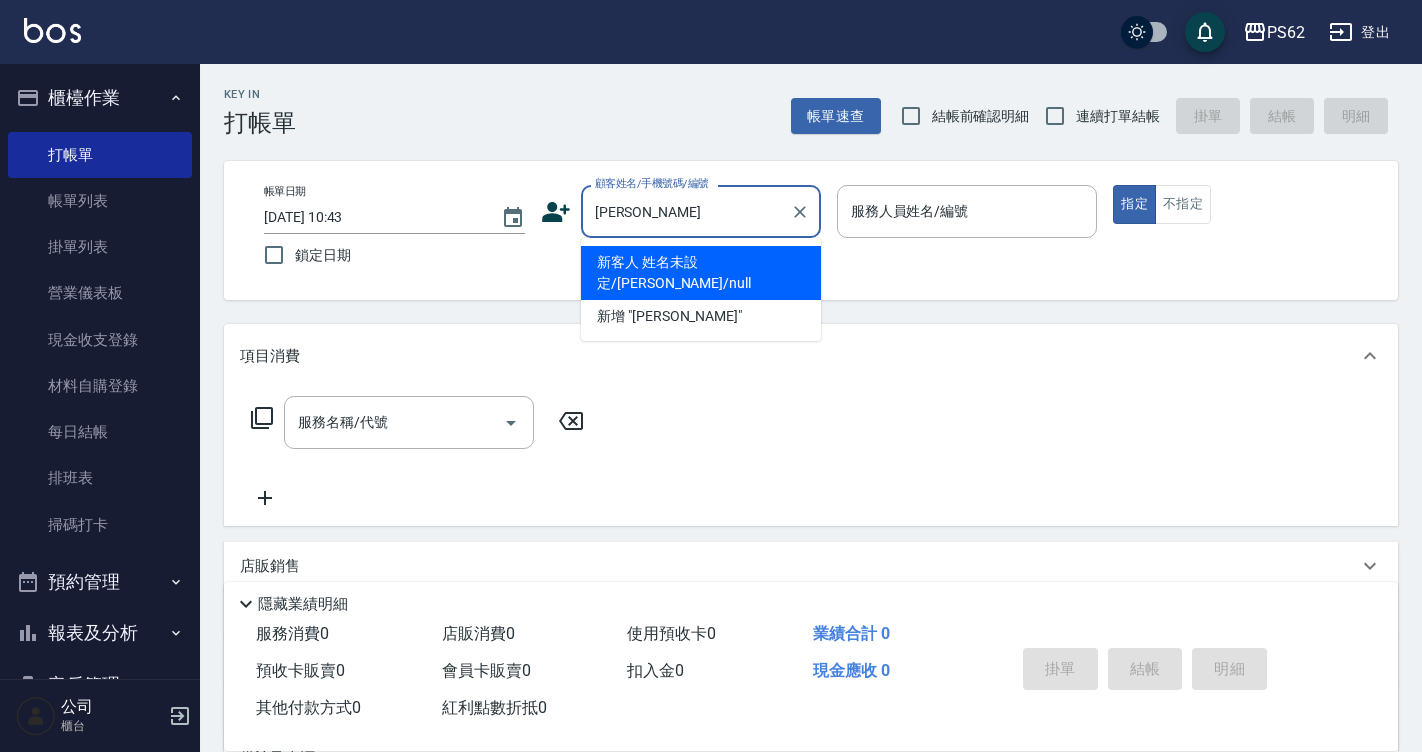 click on "新客人 姓名未設定/[PERSON_NAME]/null" at bounding box center [701, 273] 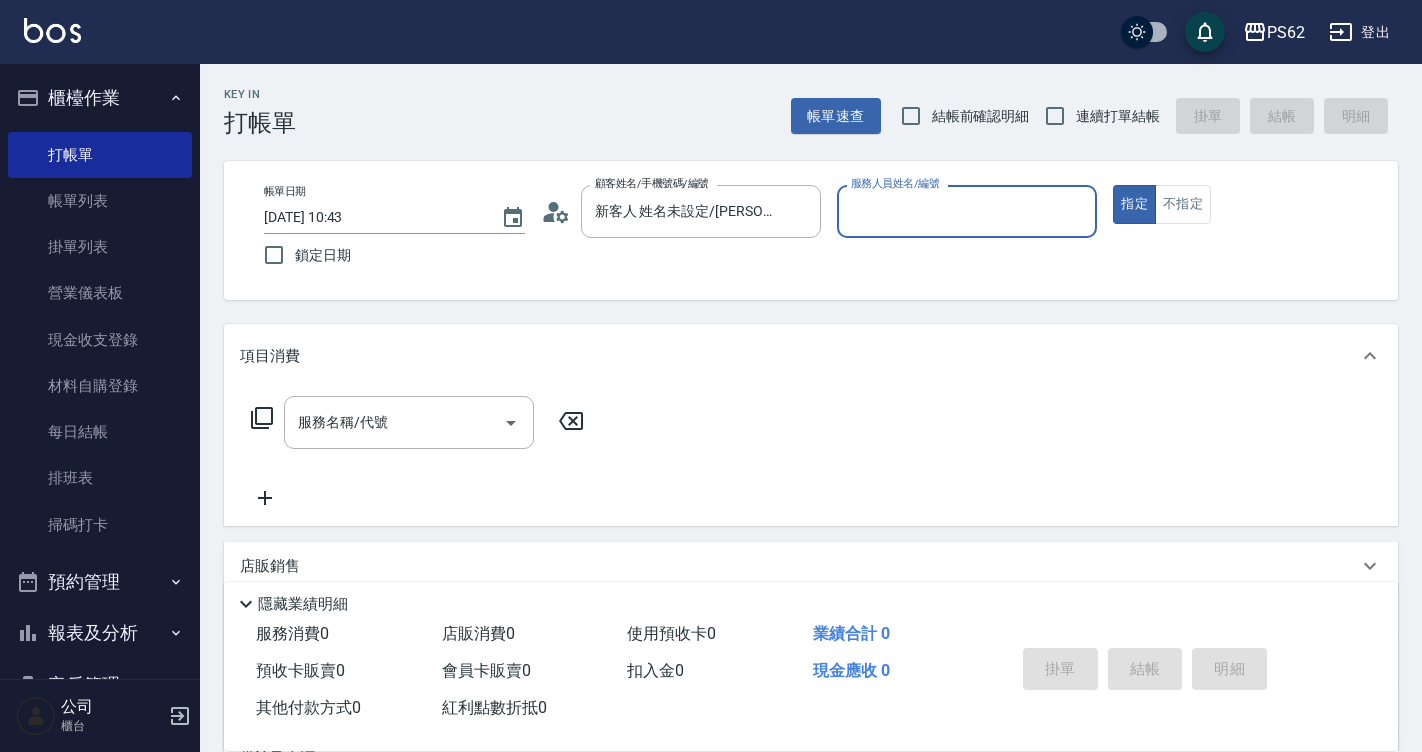 click on "服務人員姓名/編號" at bounding box center [967, 211] 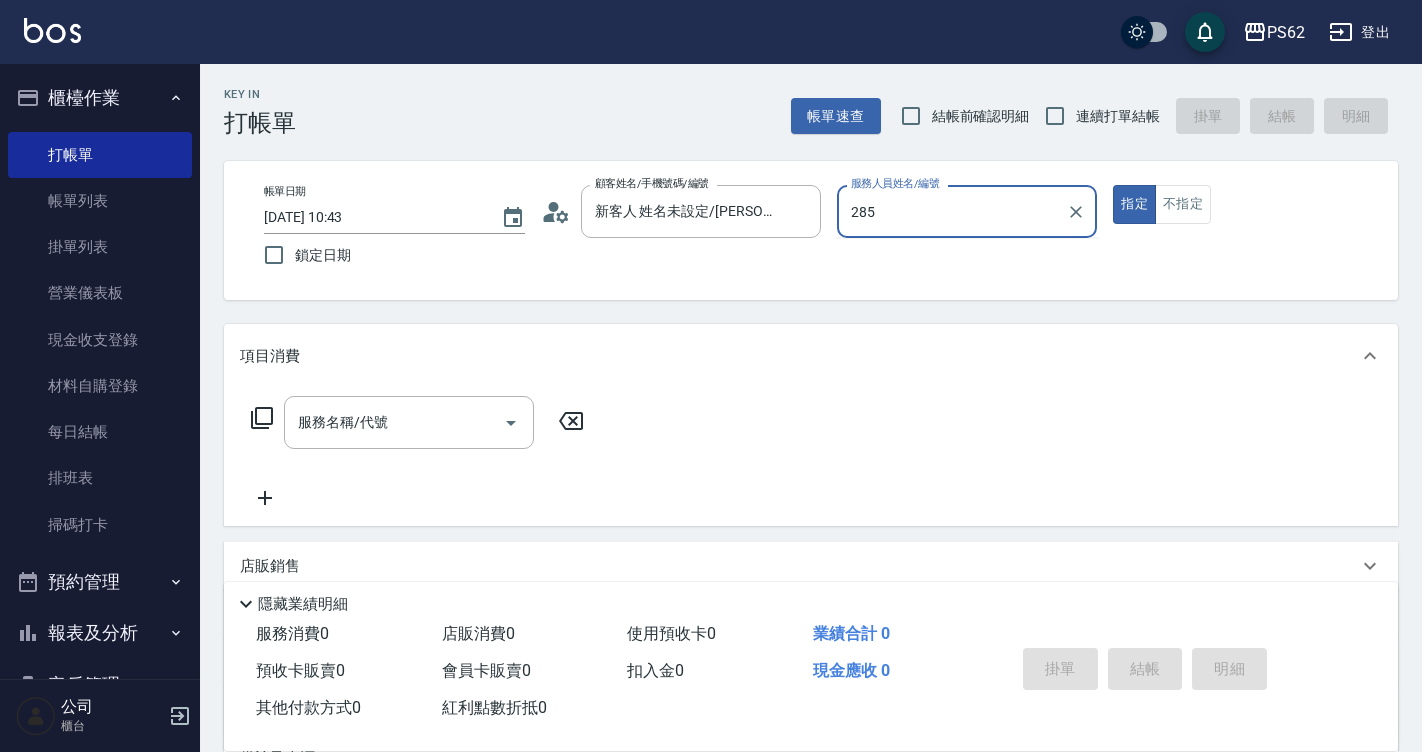 type on "285" 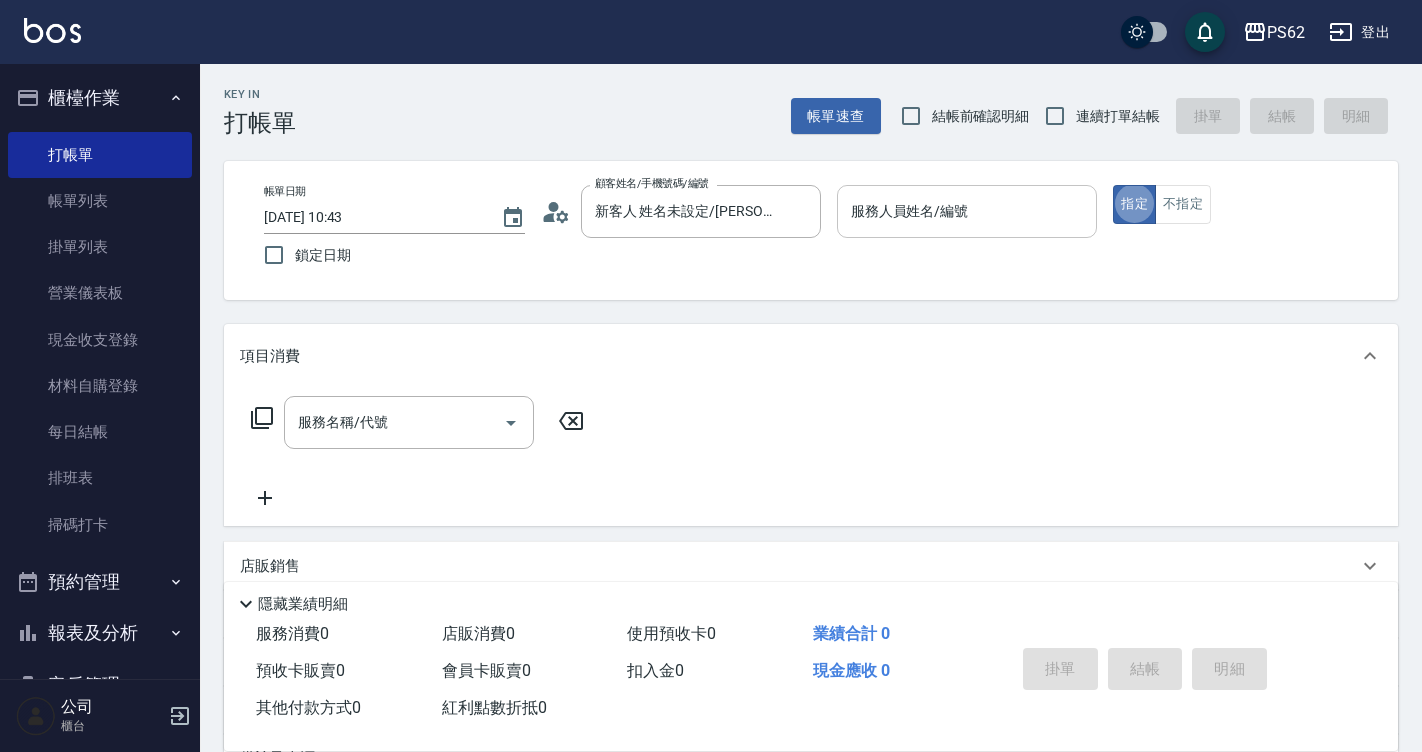 type on "true" 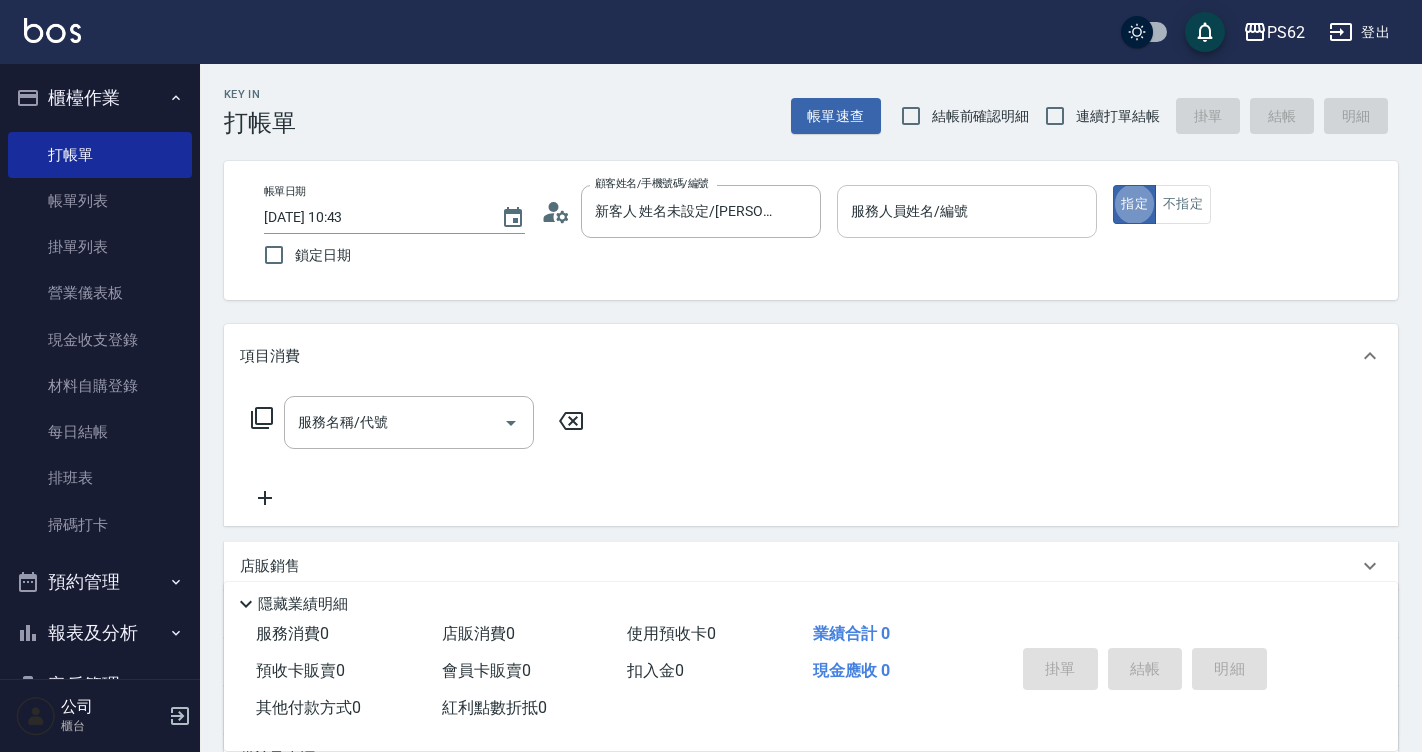click on "服務人員姓名/編號" at bounding box center [967, 211] 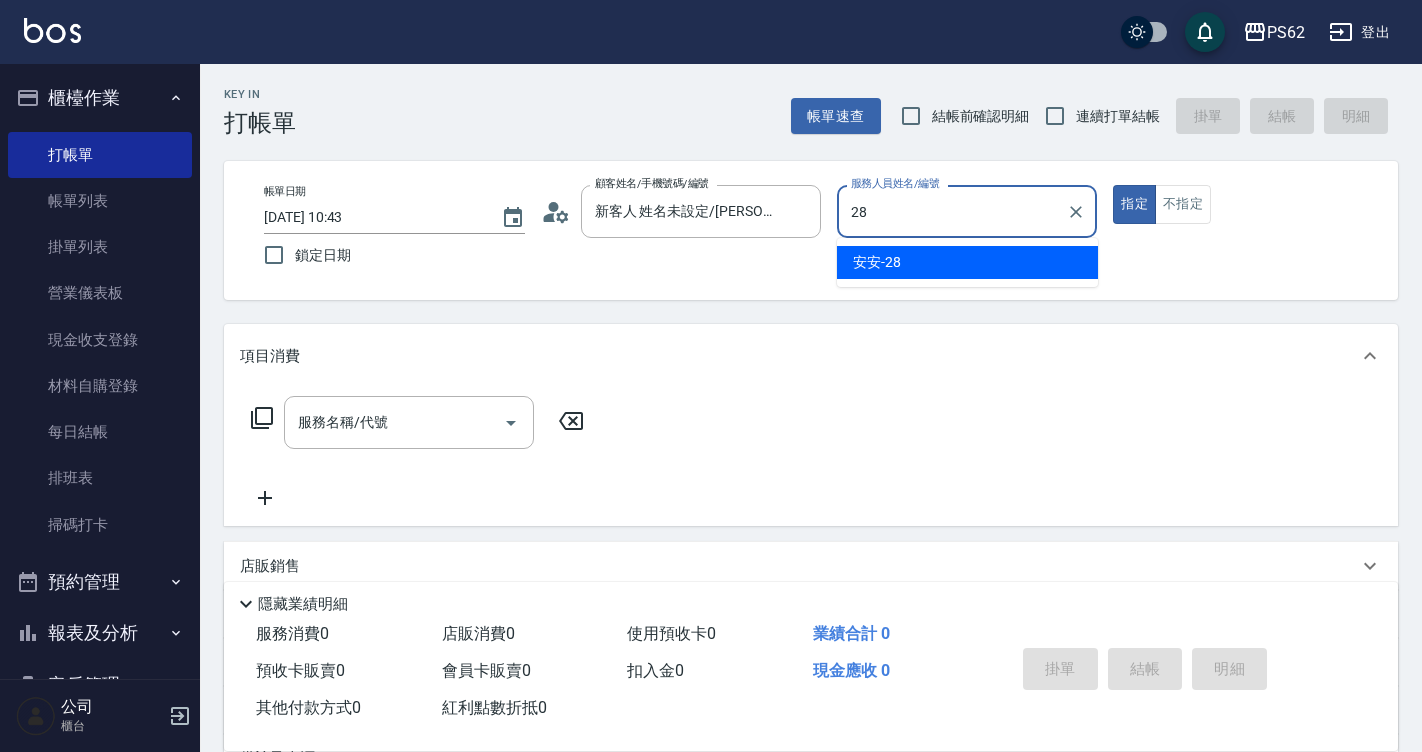 type on "安安-28" 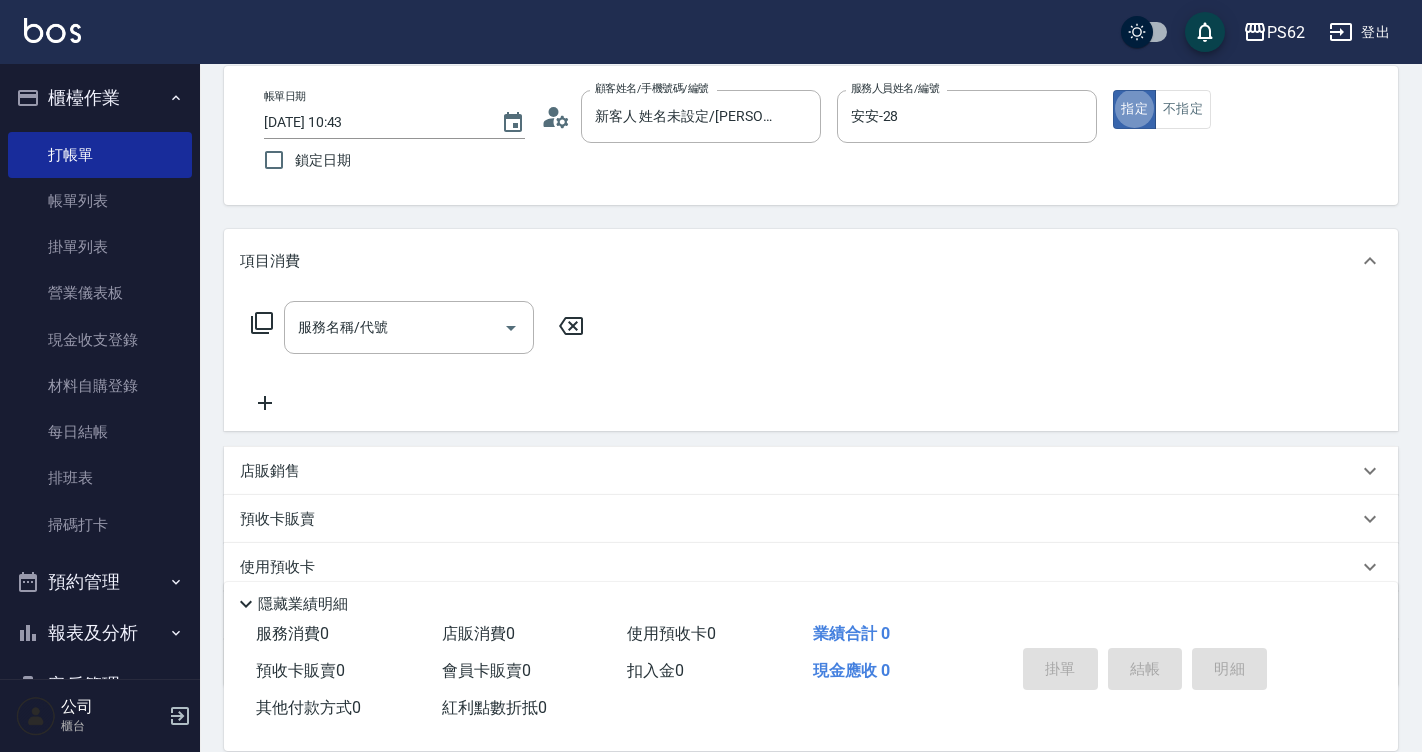 scroll, scrollTop: 100, scrollLeft: 0, axis: vertical 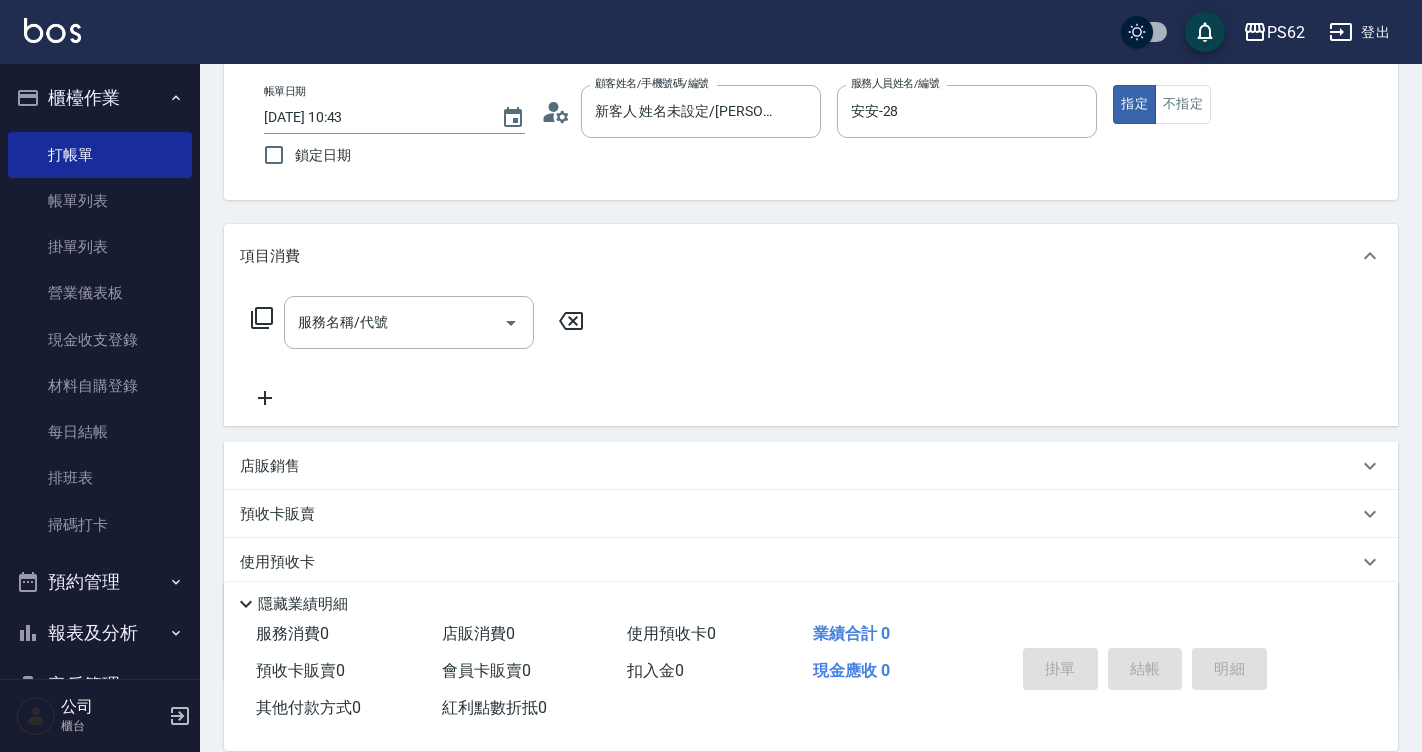 click on "店販銷售" at bounding box center (270, 466) 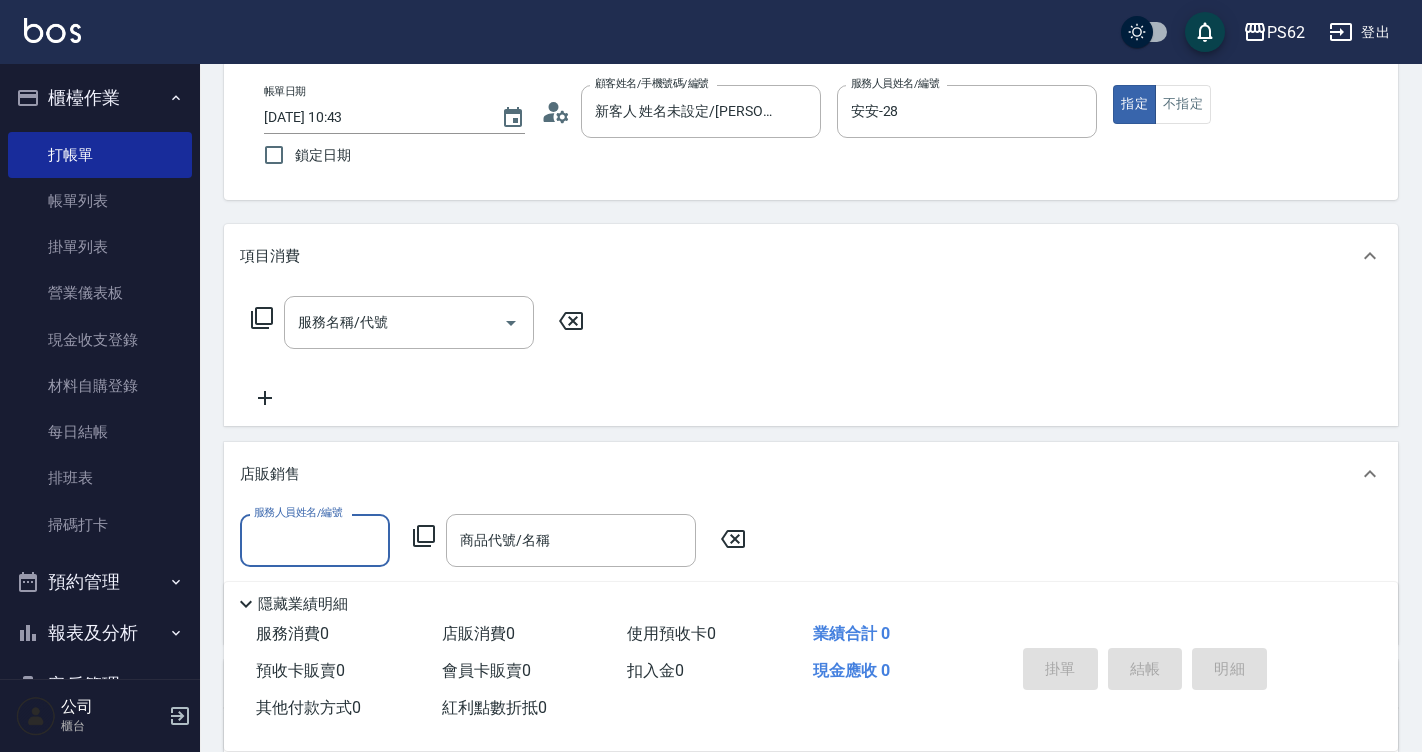 scroll, scrollTop: 0, scrollLeft: 0, axis: both 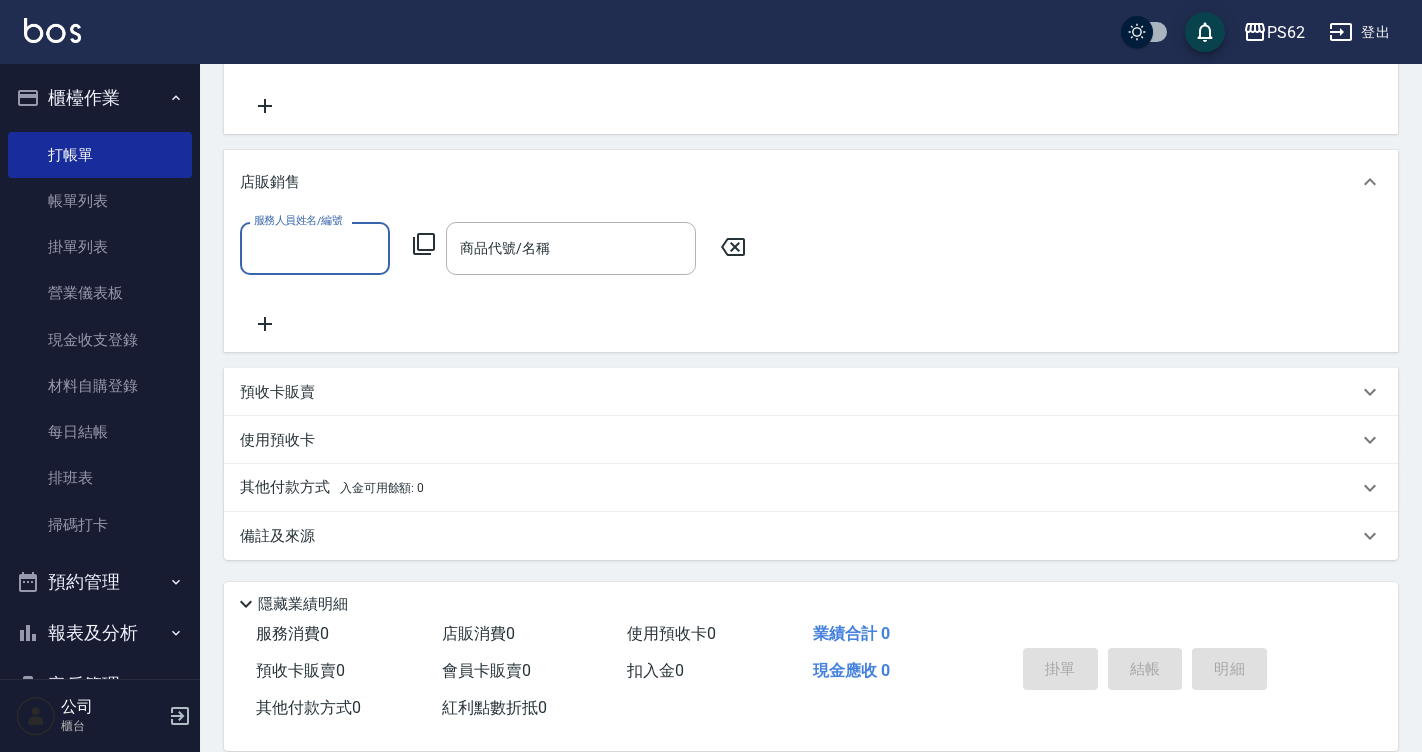 click 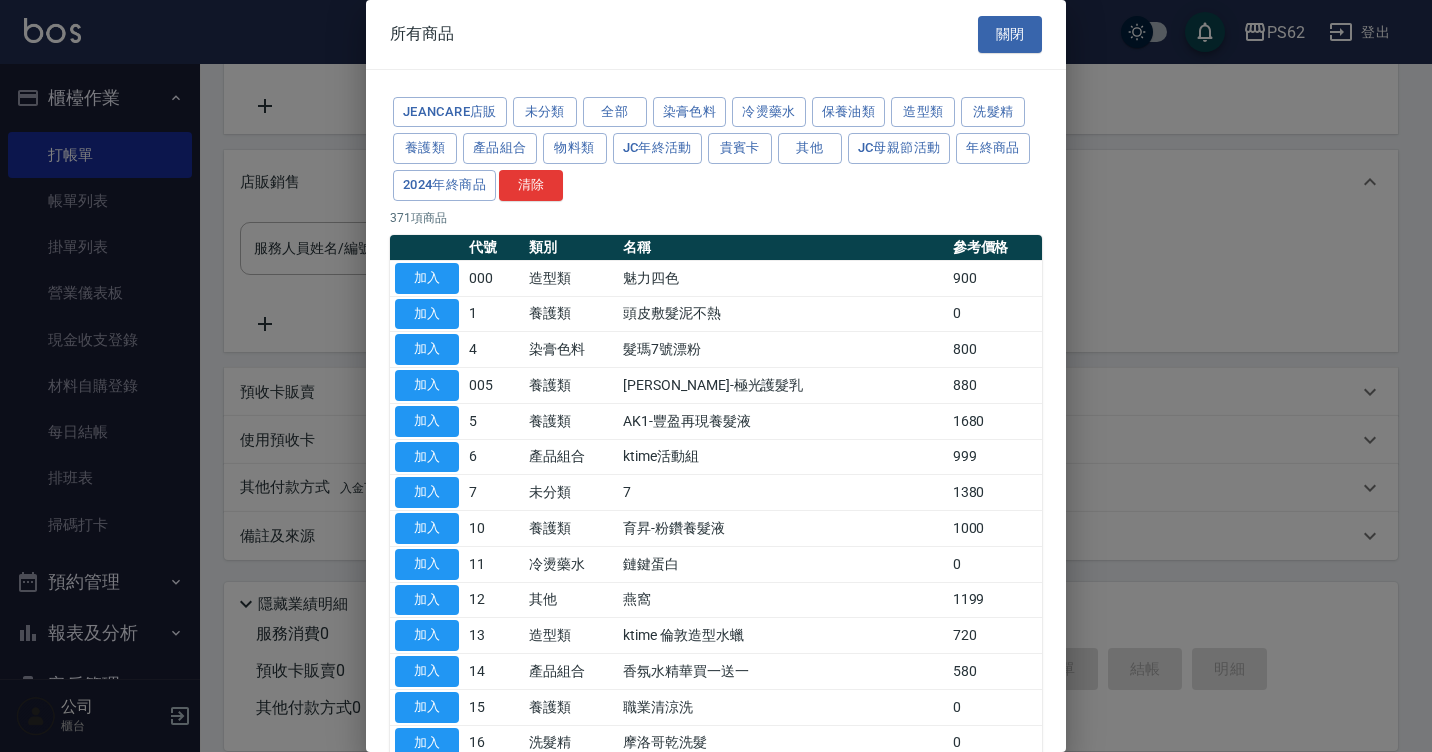 click at bounding box center [716, 376] 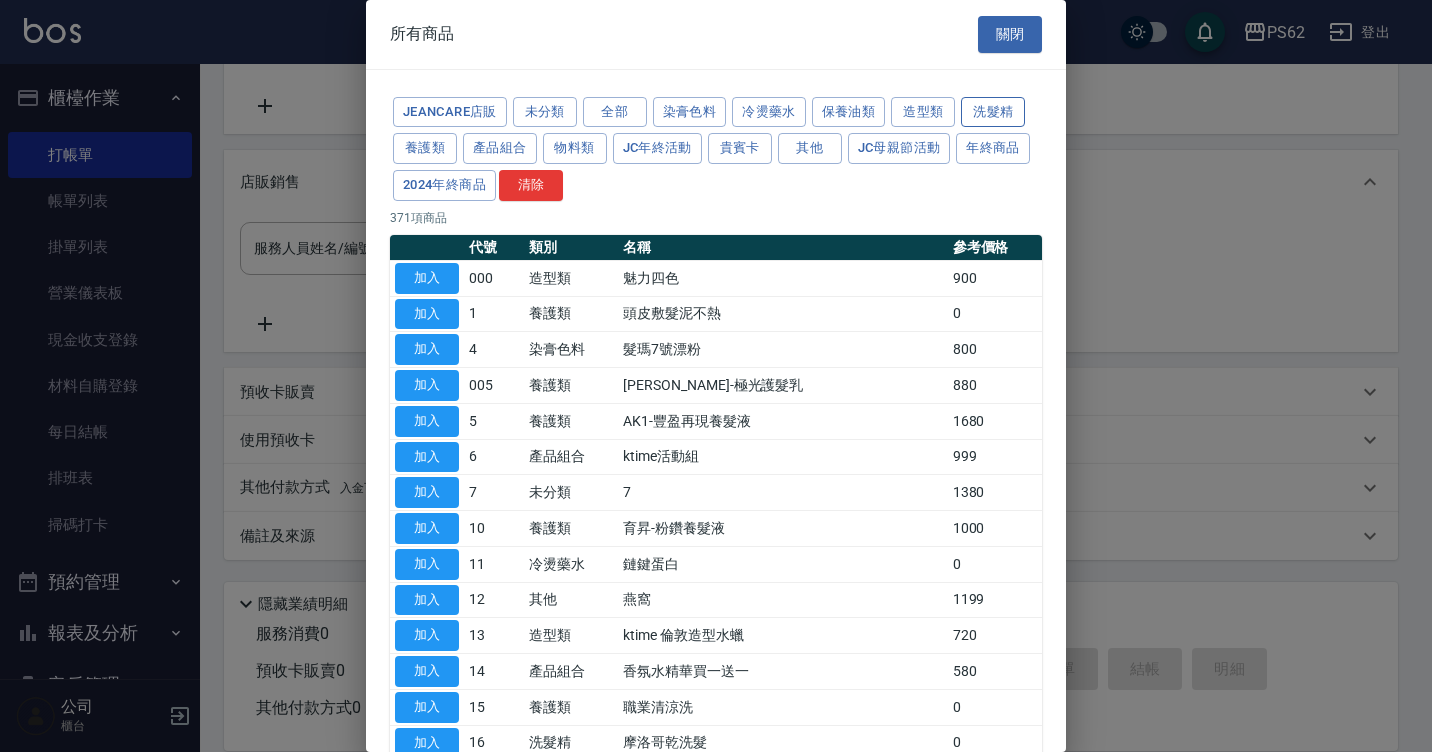 click on "洗髮精" at bounding box center [993, 112] 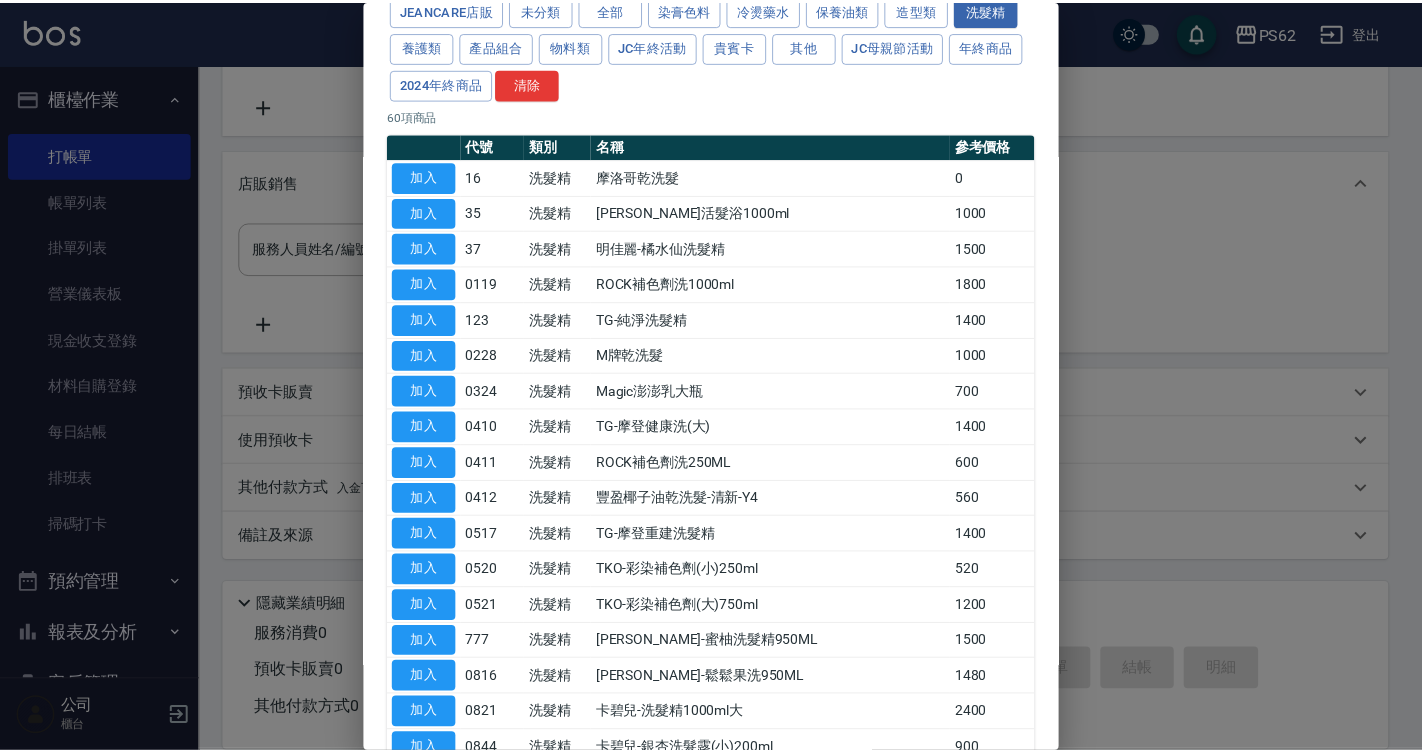 scroll, scrollTop: 100, scrollLeft: 0, axis: vertical 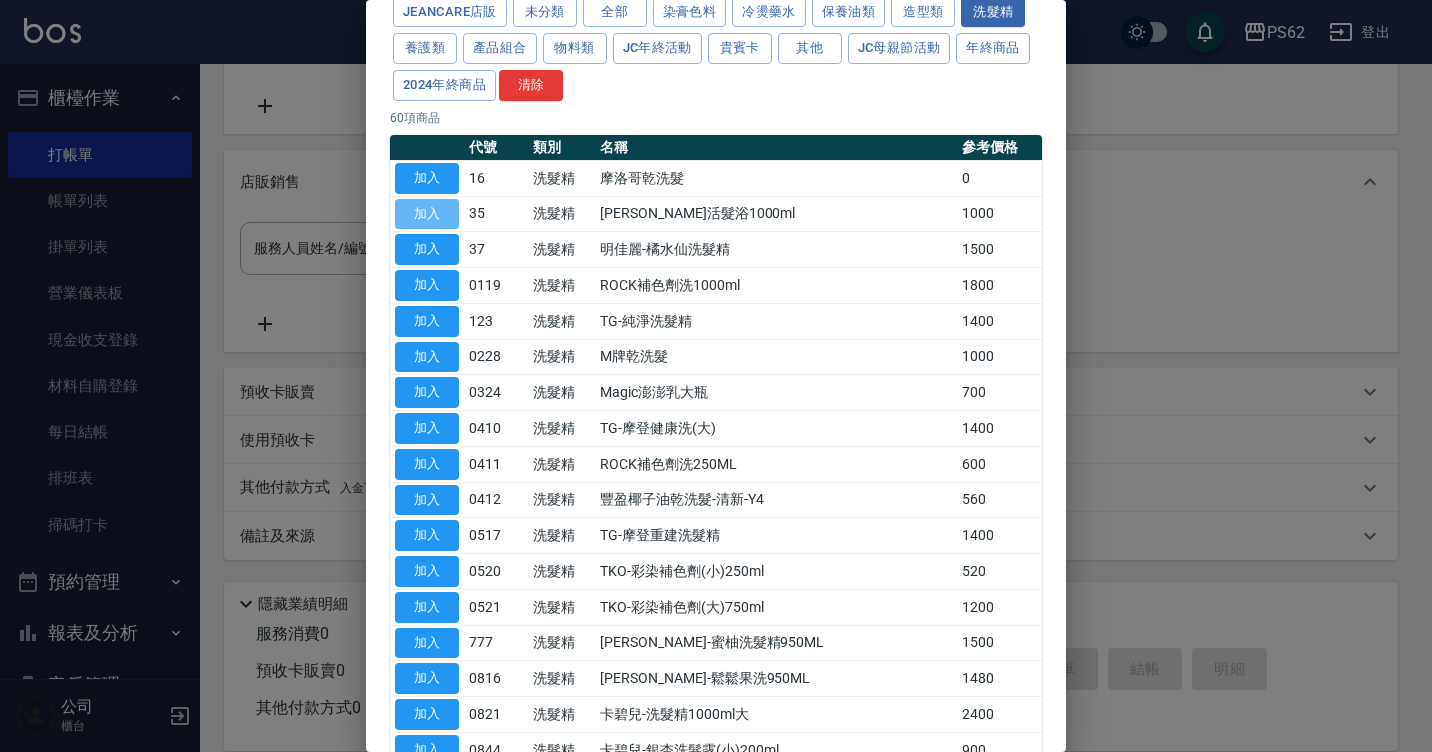 click on "加入" at bounding box center [427, 214] 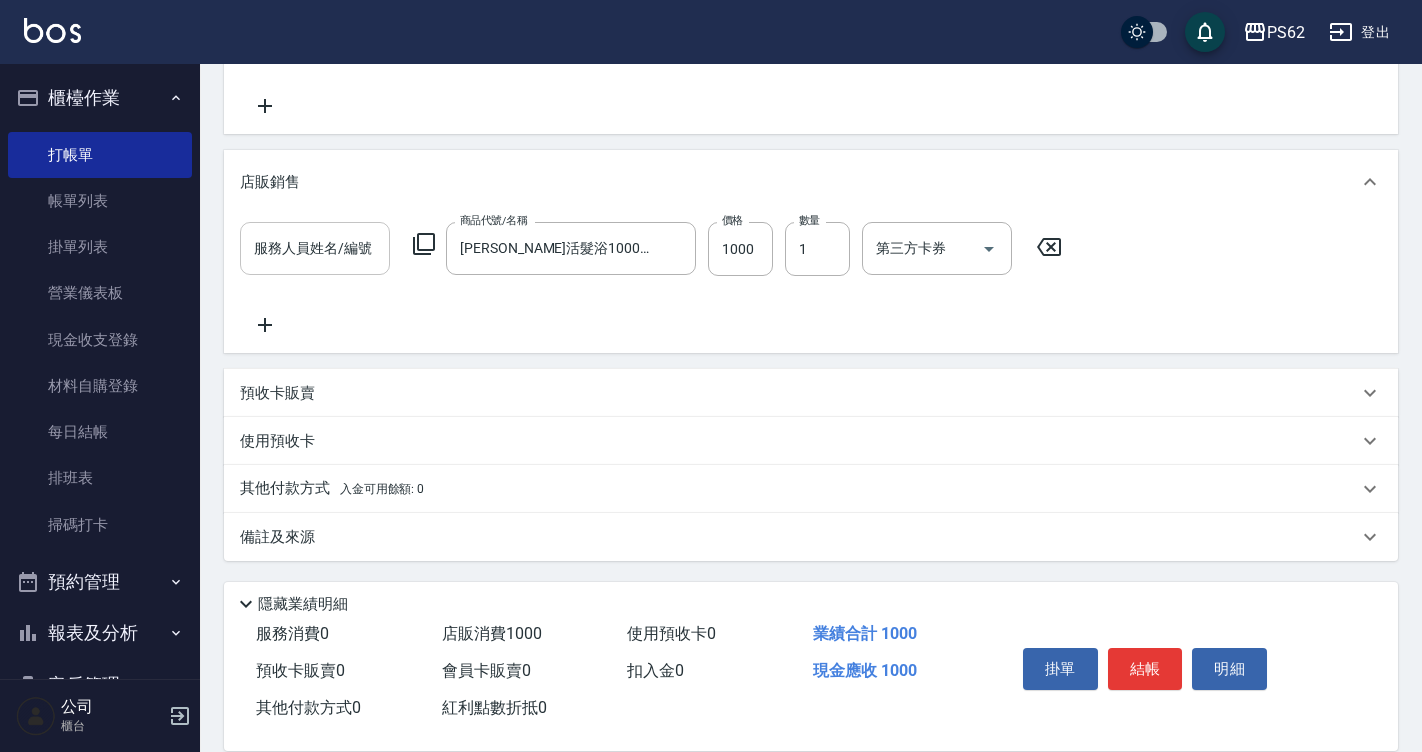click on "服務人員姓名/編號" at bounding box center [315, 248] 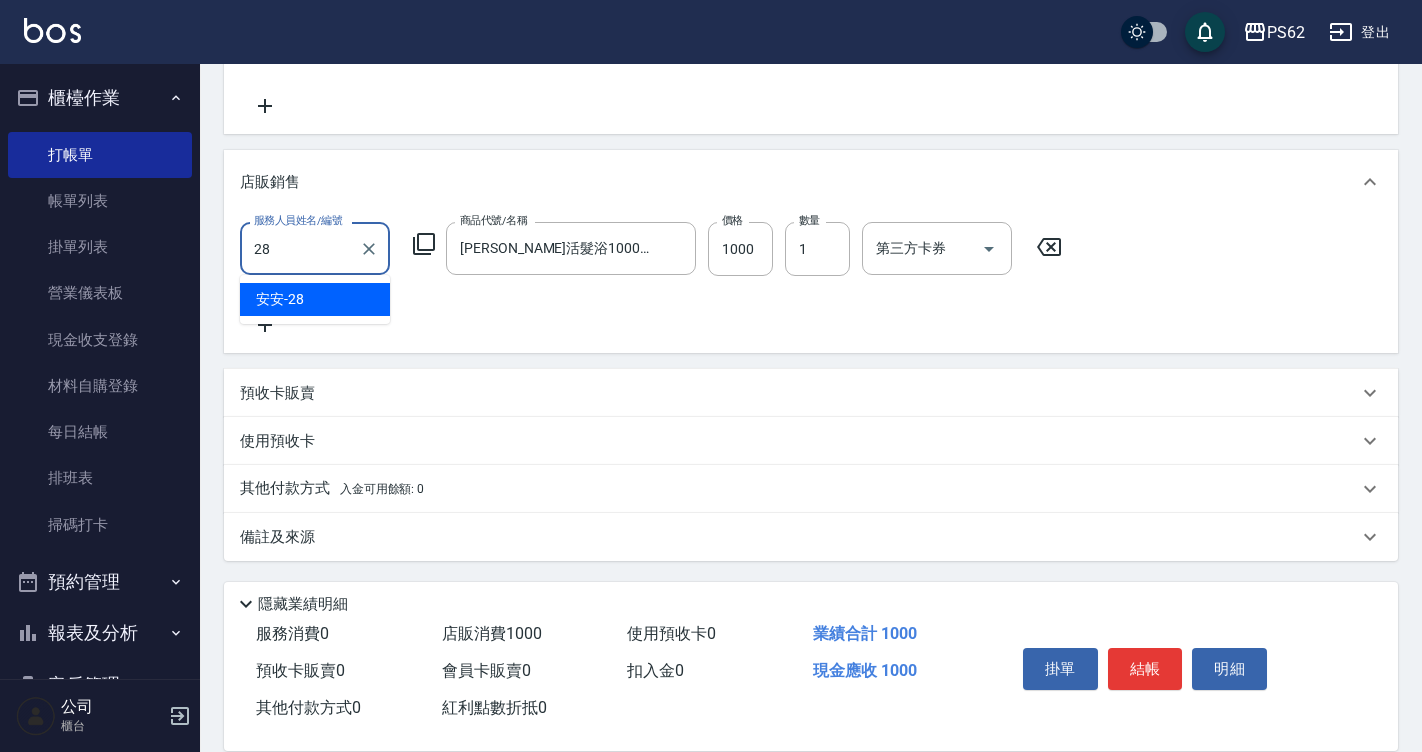 type on "安安-28" 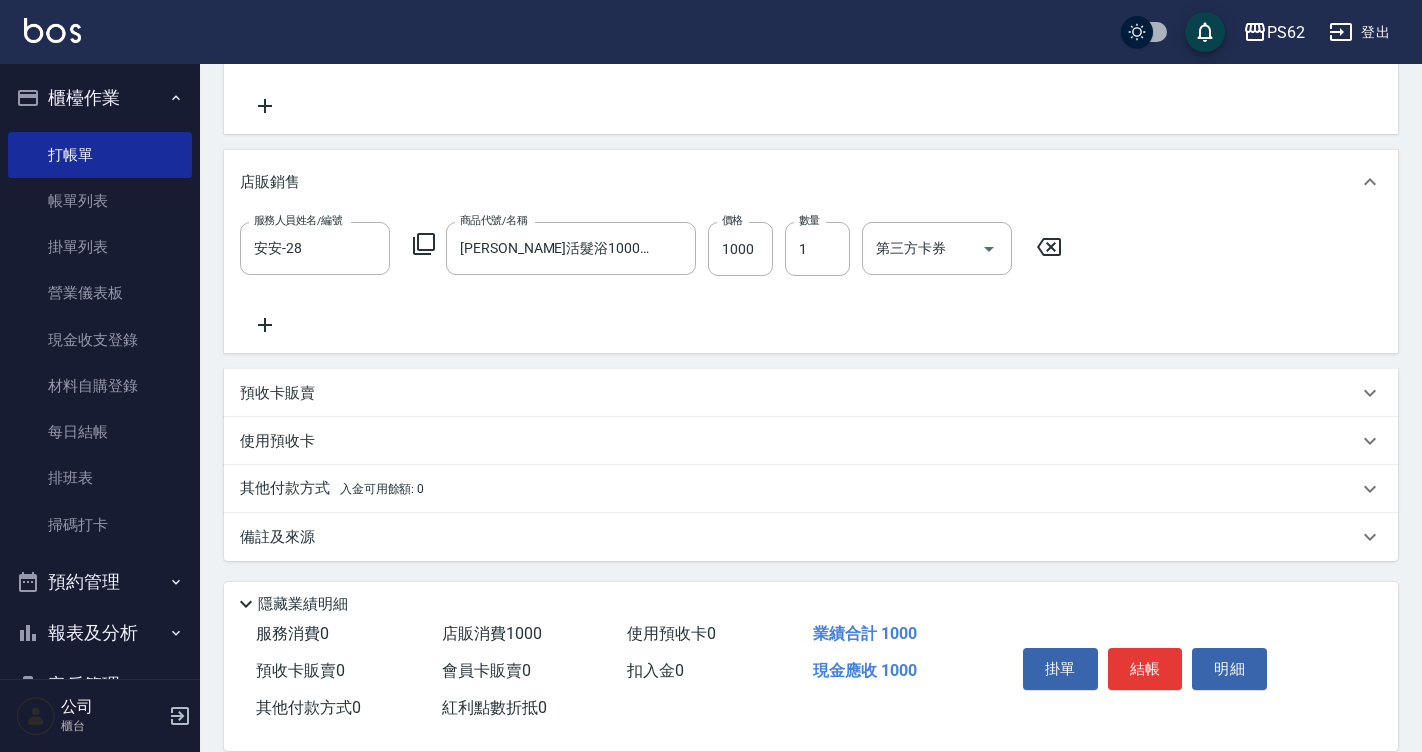 click 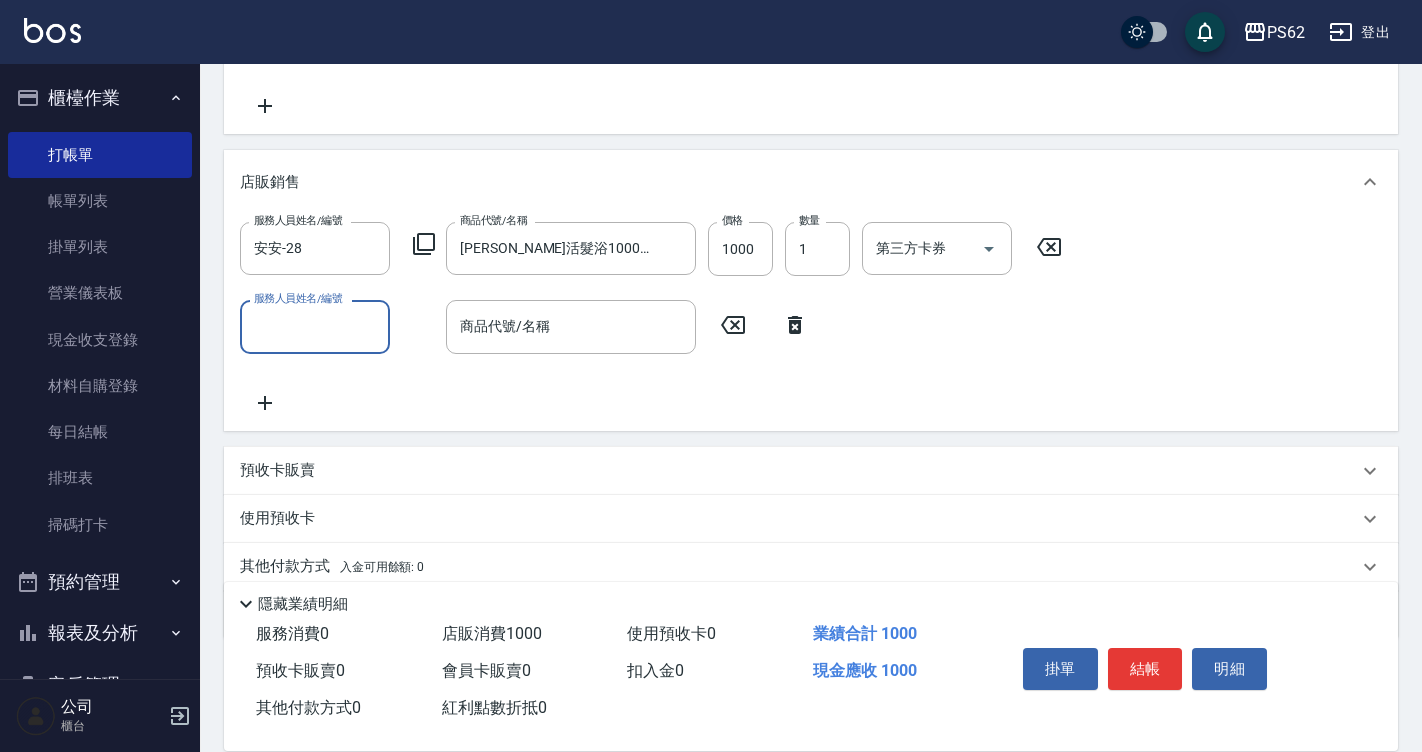 click on "服務人員姓名/編號" at bounding box center [315, 326] 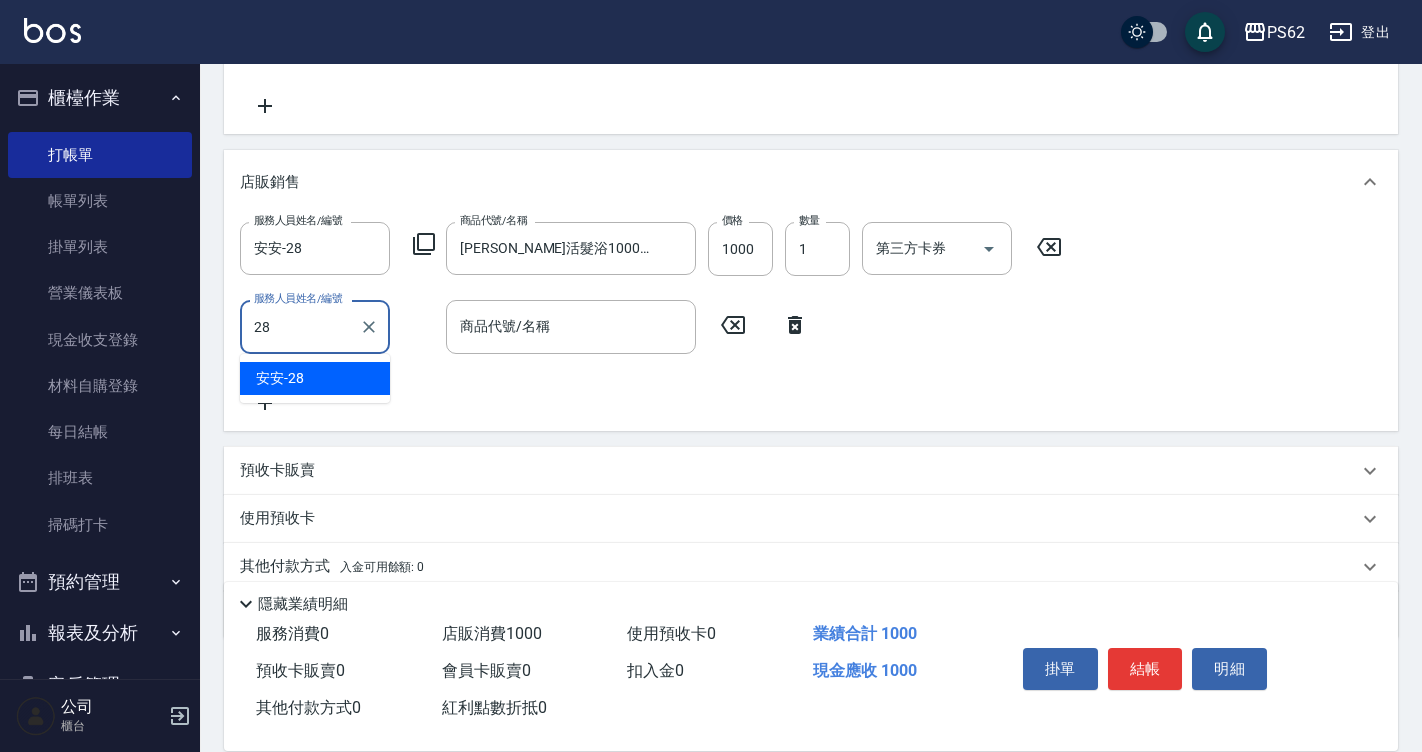 type on "安安-28" 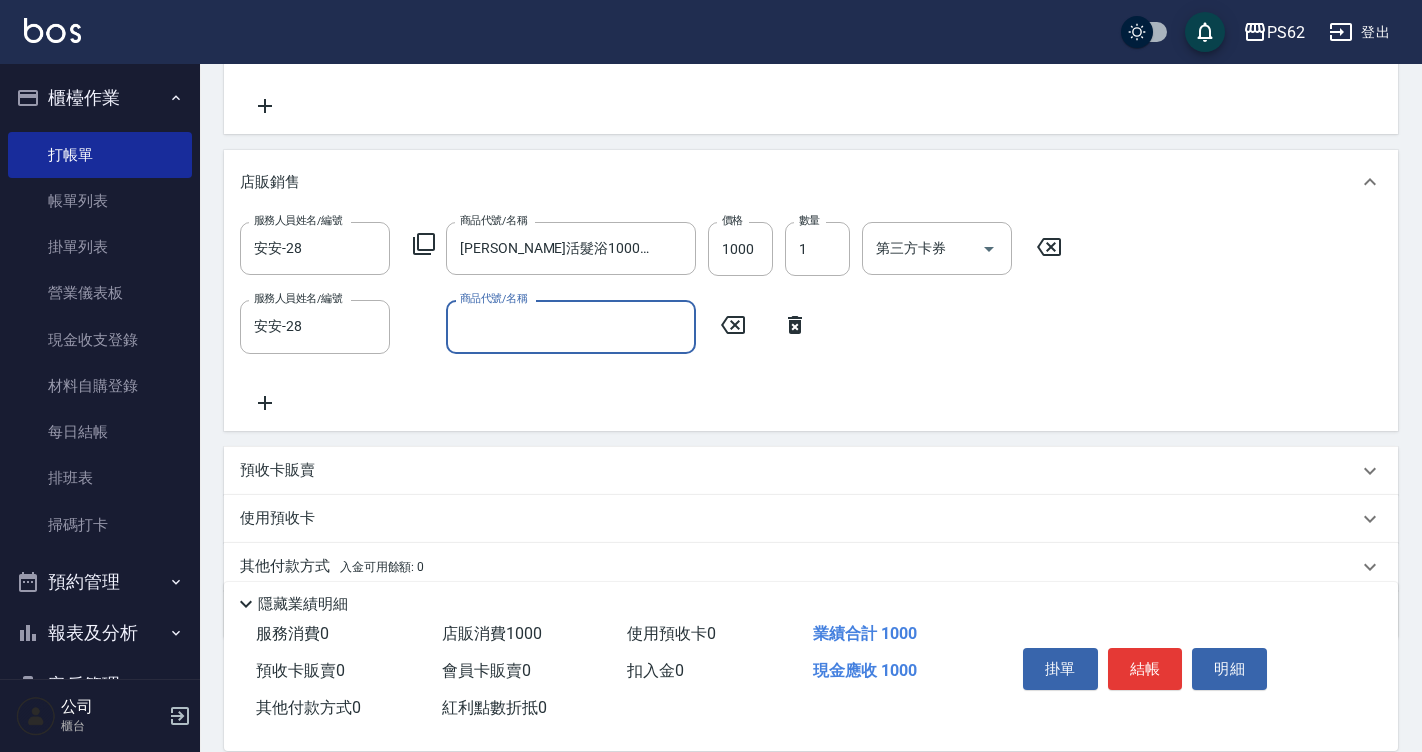 click on "服務人員姓名/編號 安安-28 服務人員姓名/編號 商品代號/名稱 [PERSON_NAME]活髮浴1000ml 商品代號/名稱 價格 1000 價格 數量 1 數量 第三方卡券 第三方卡券 服務人員姓名/編號 安安-28 服務人員姓名/編號 商品代號/名稱 商品代號/名稱" at bounding box center [811, 318] 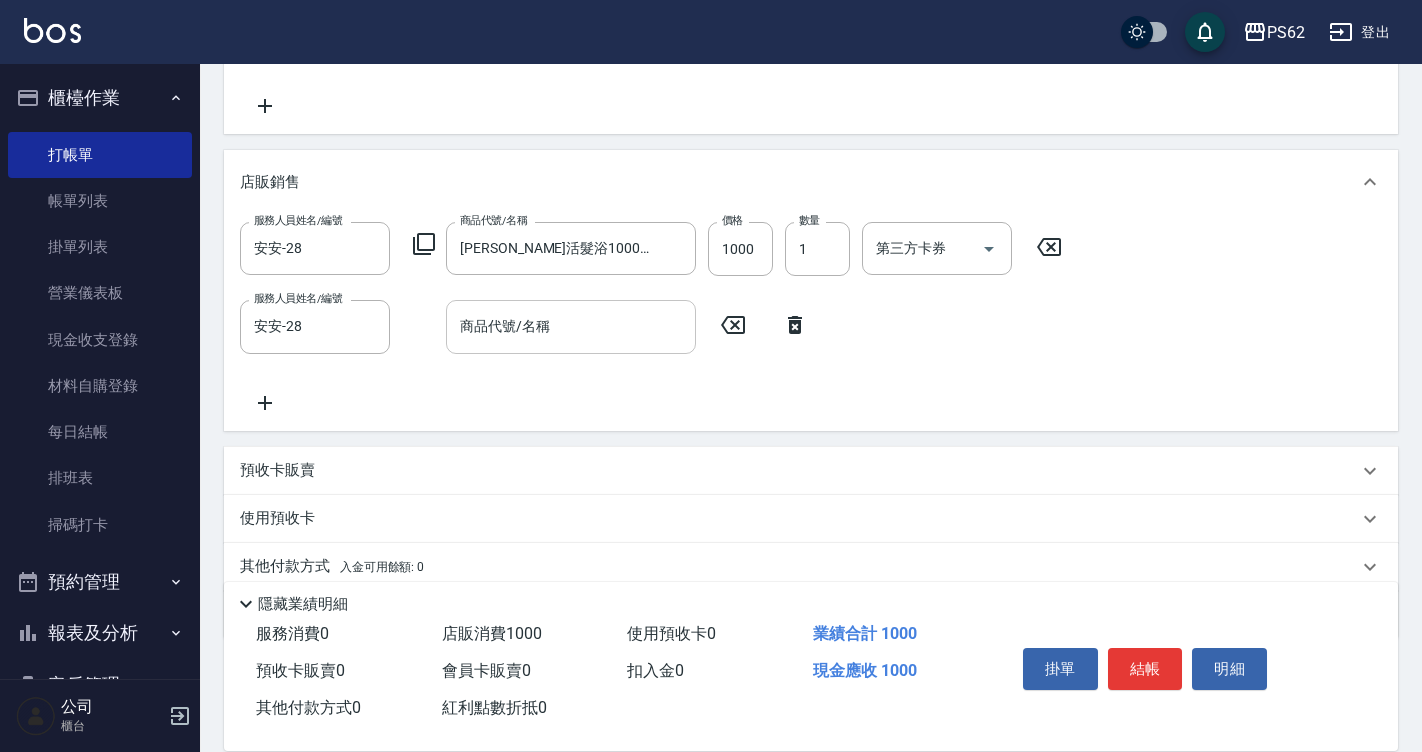 click on "商品代號/名稱" at bounding box center (571, 326) 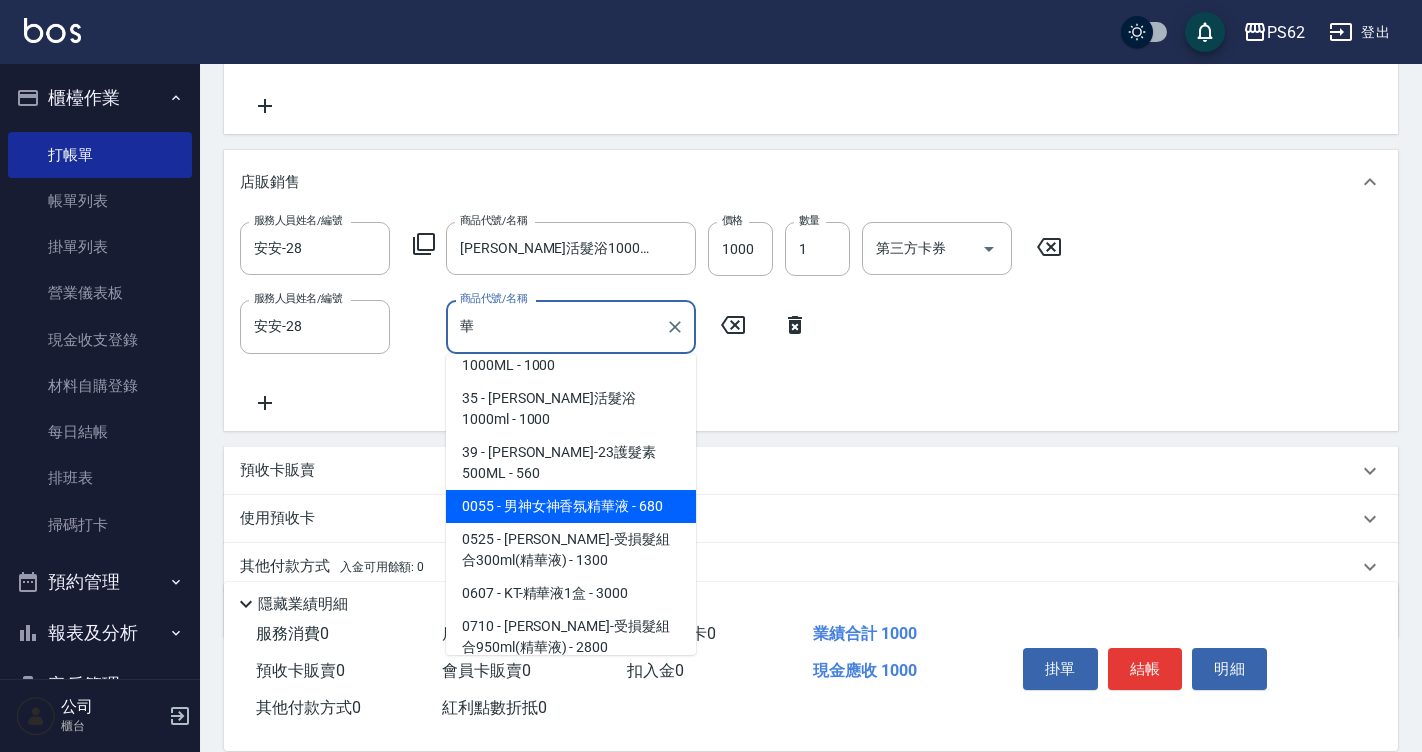 scroll, scrollTop: 200, scrollLeft: 0, axis: vertical 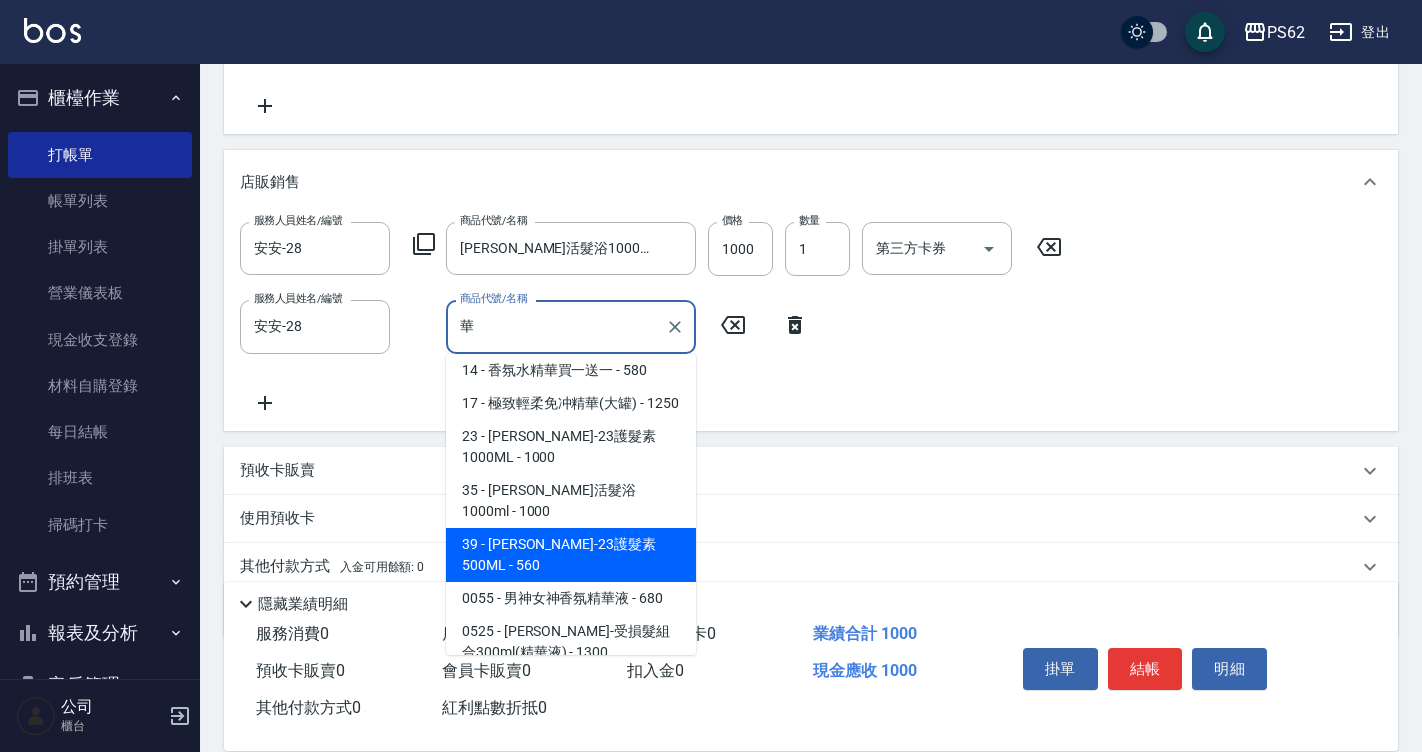 click on "華" at bounding box center [556, 326] 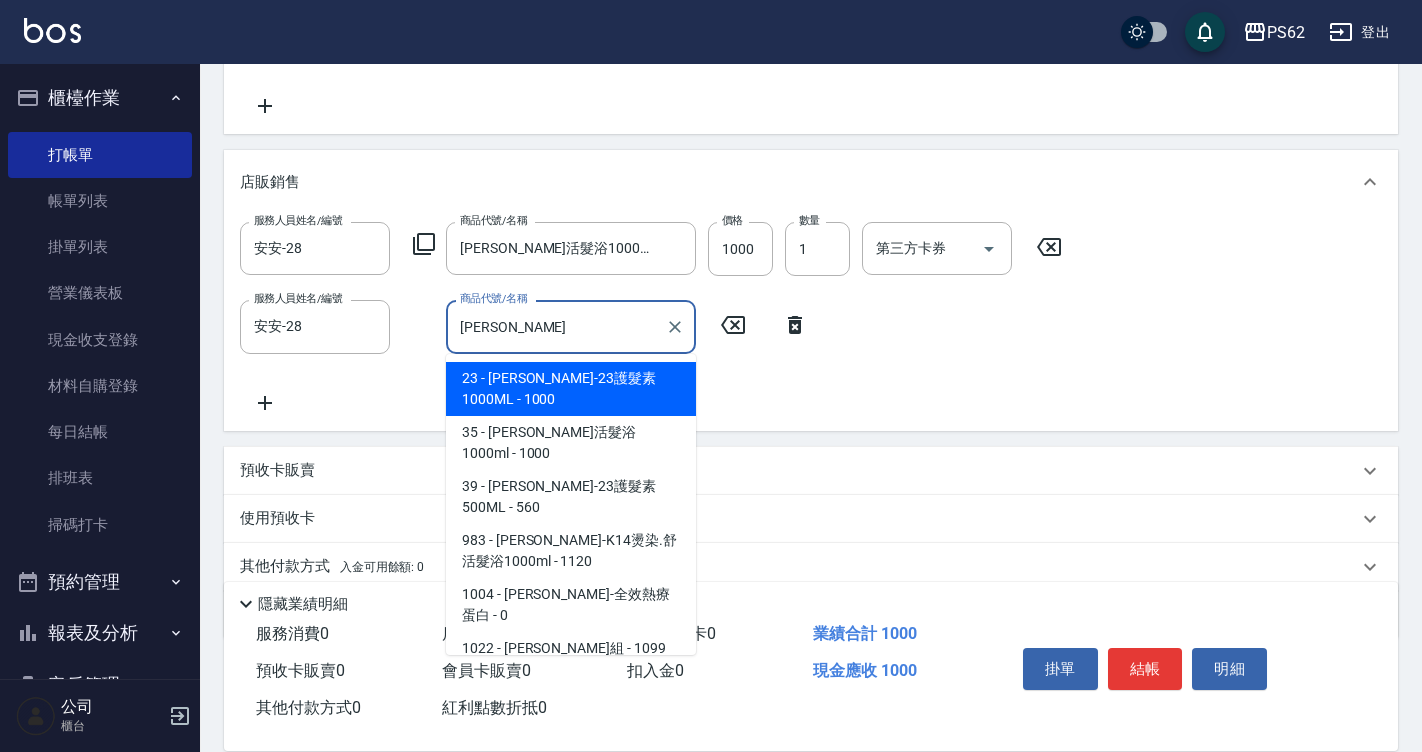 click on "23 - [PERSON_NAME]-23護髮素1000ML - 1000" at bounding box center (571, 389) 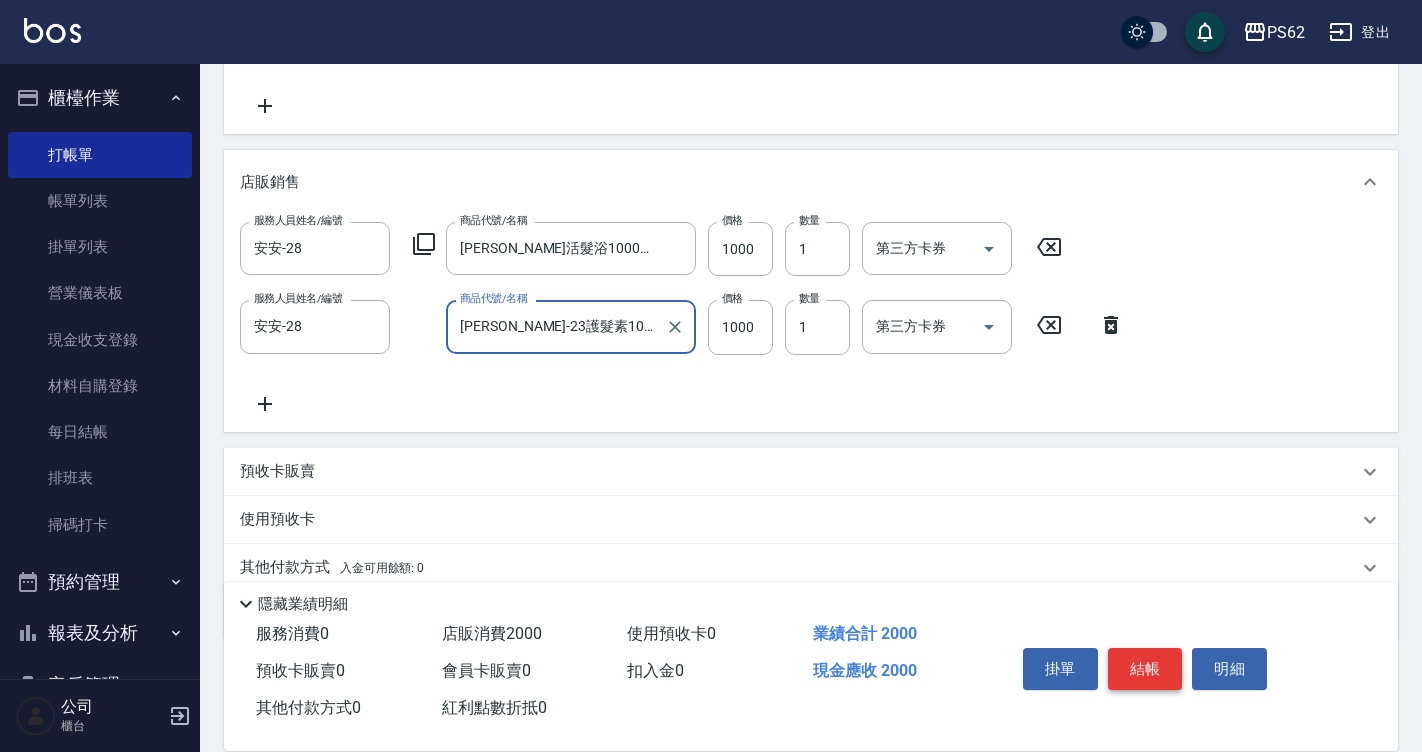 type on "[PERSON_NAME]-23護髮素1000ML" 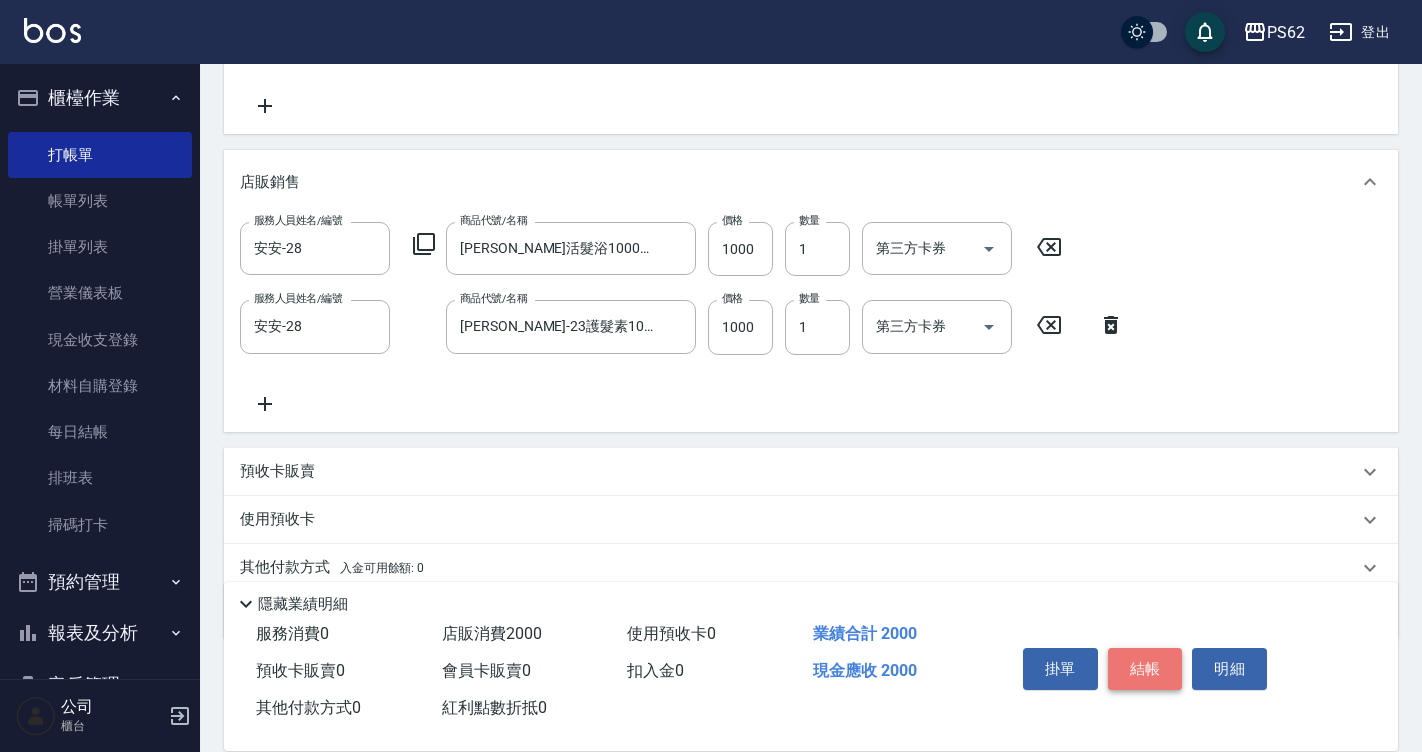 click on "結帳" at bounding box center (1145, 669) 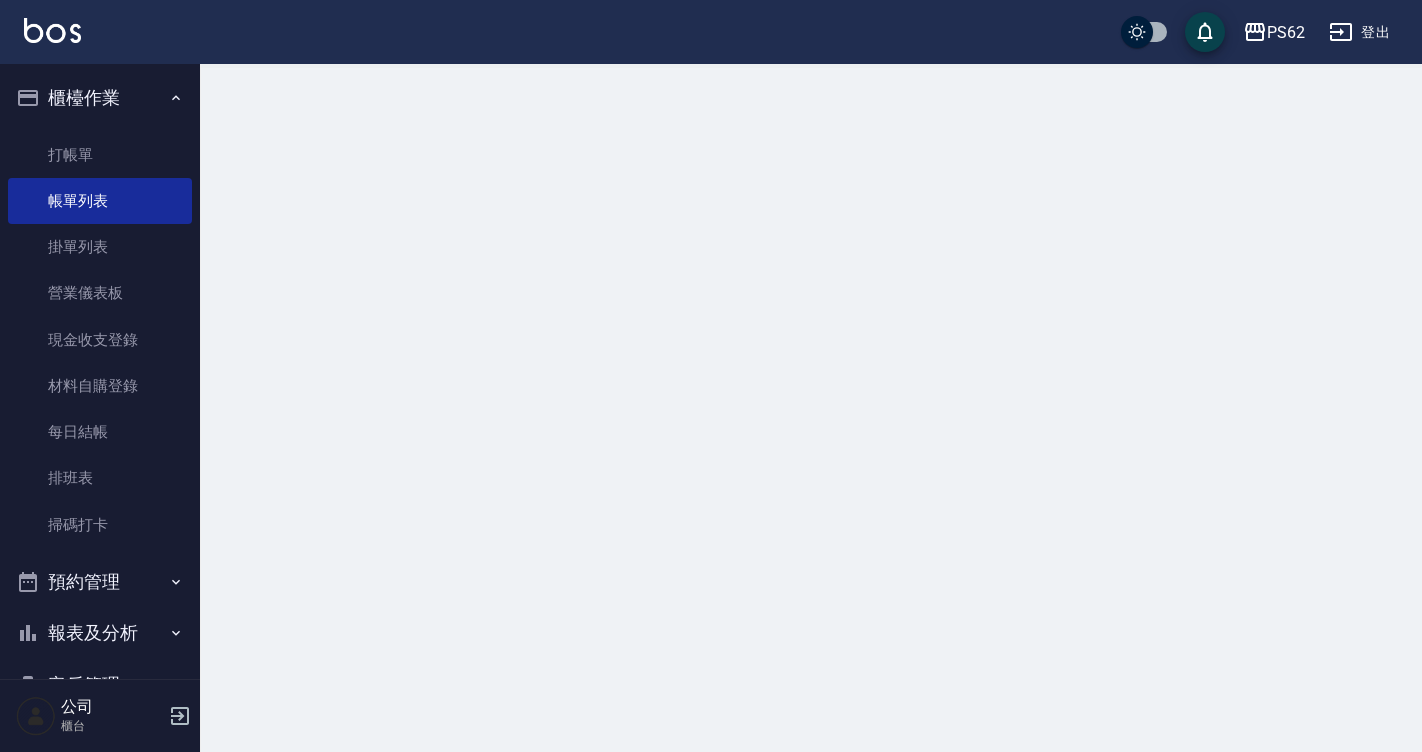scroll, scrollTop: 0, scrollLeft: 0, axis: both 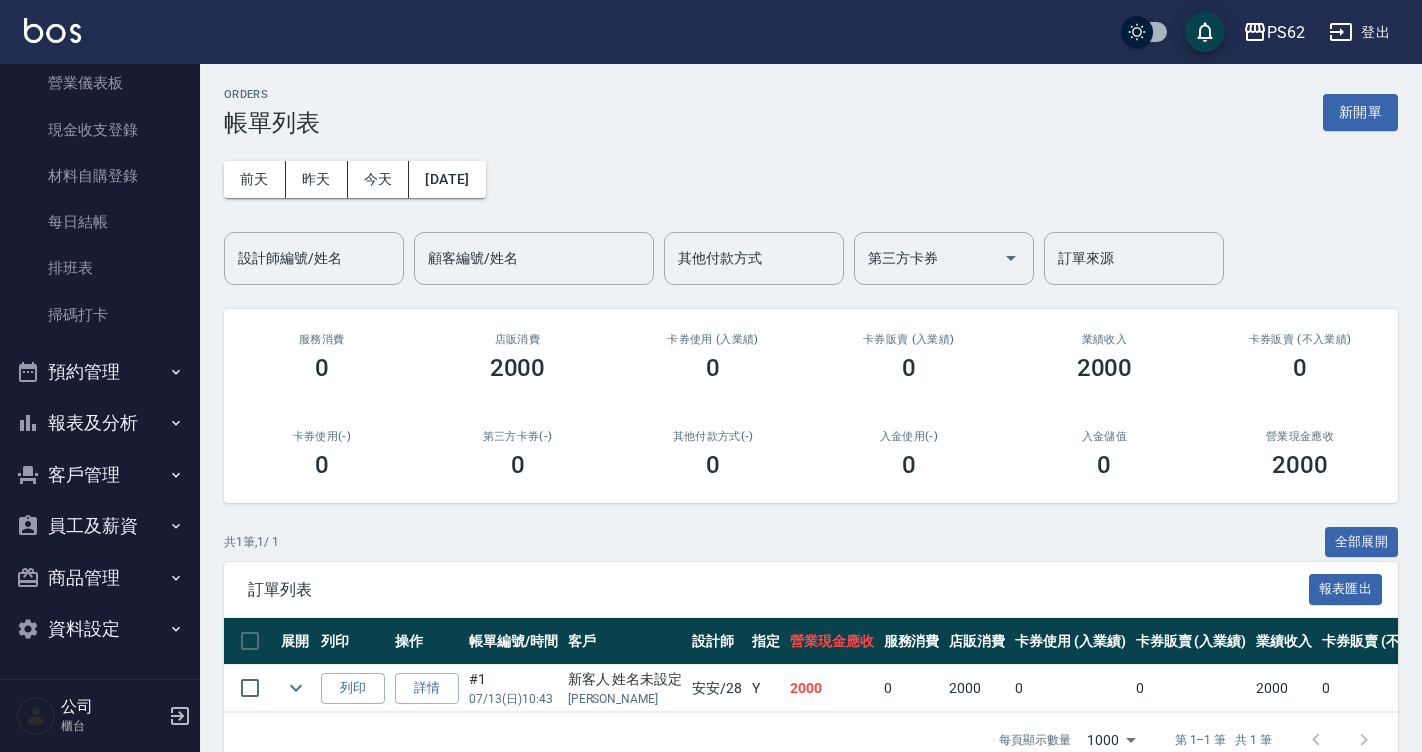 click on "報表及分析" at bounding box center [100, 423] 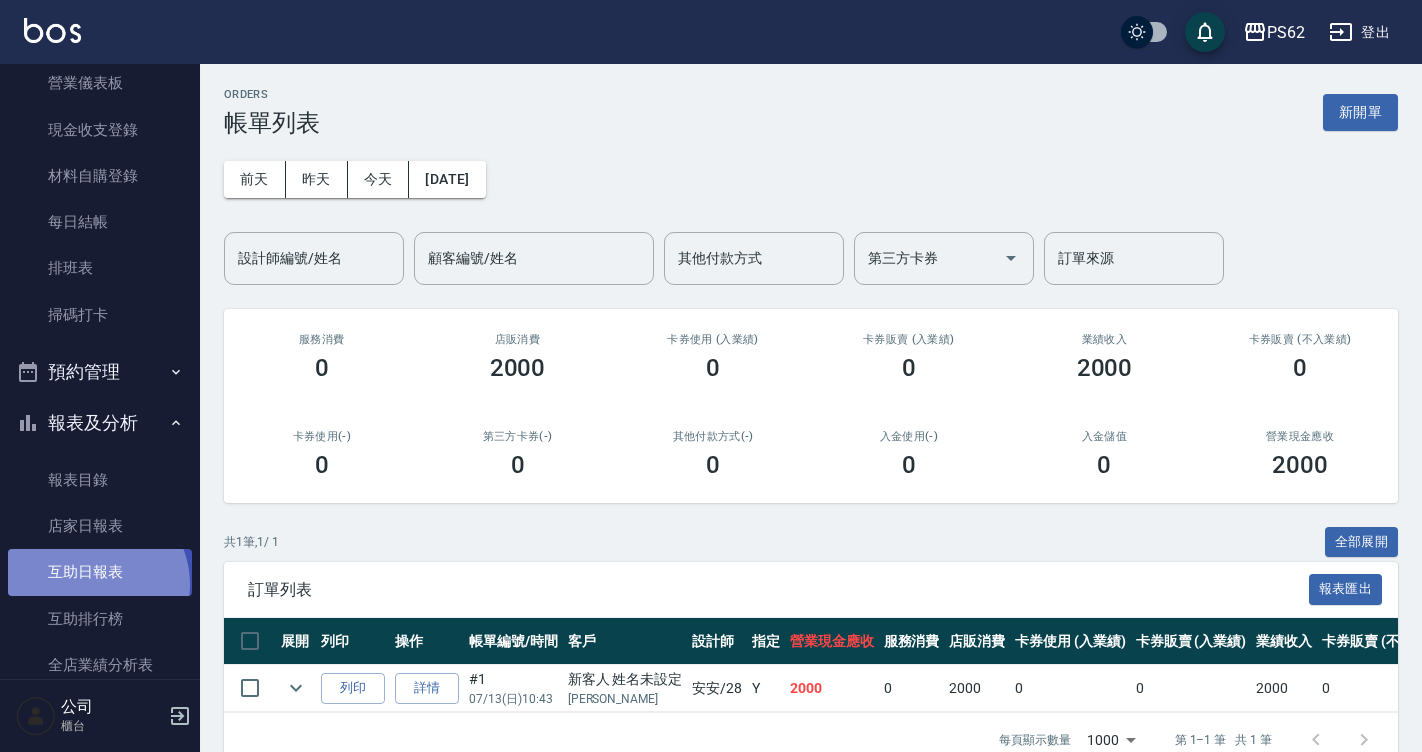 click on "互助日報表" at bounding box center [100, 572] 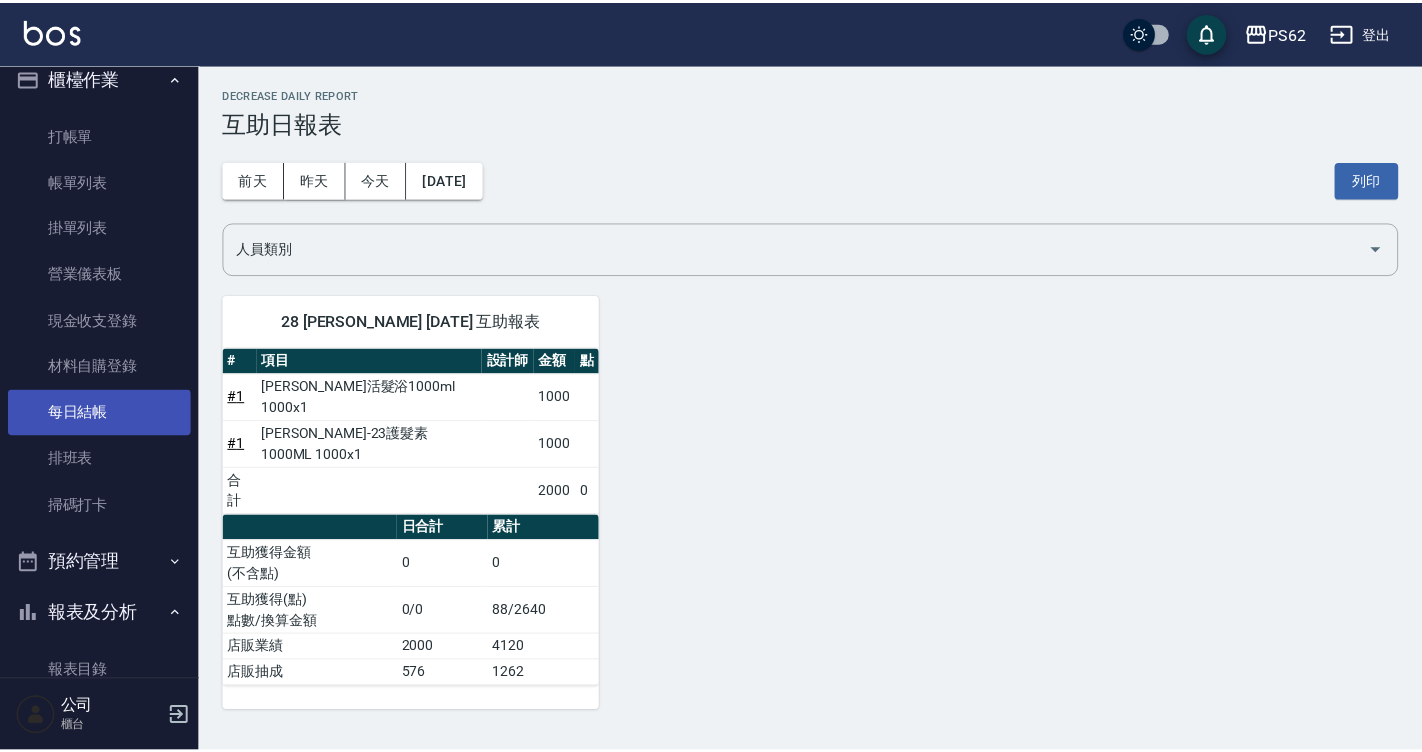 scroll, scrollTop: 0, scrollLeft: 0, axis: both 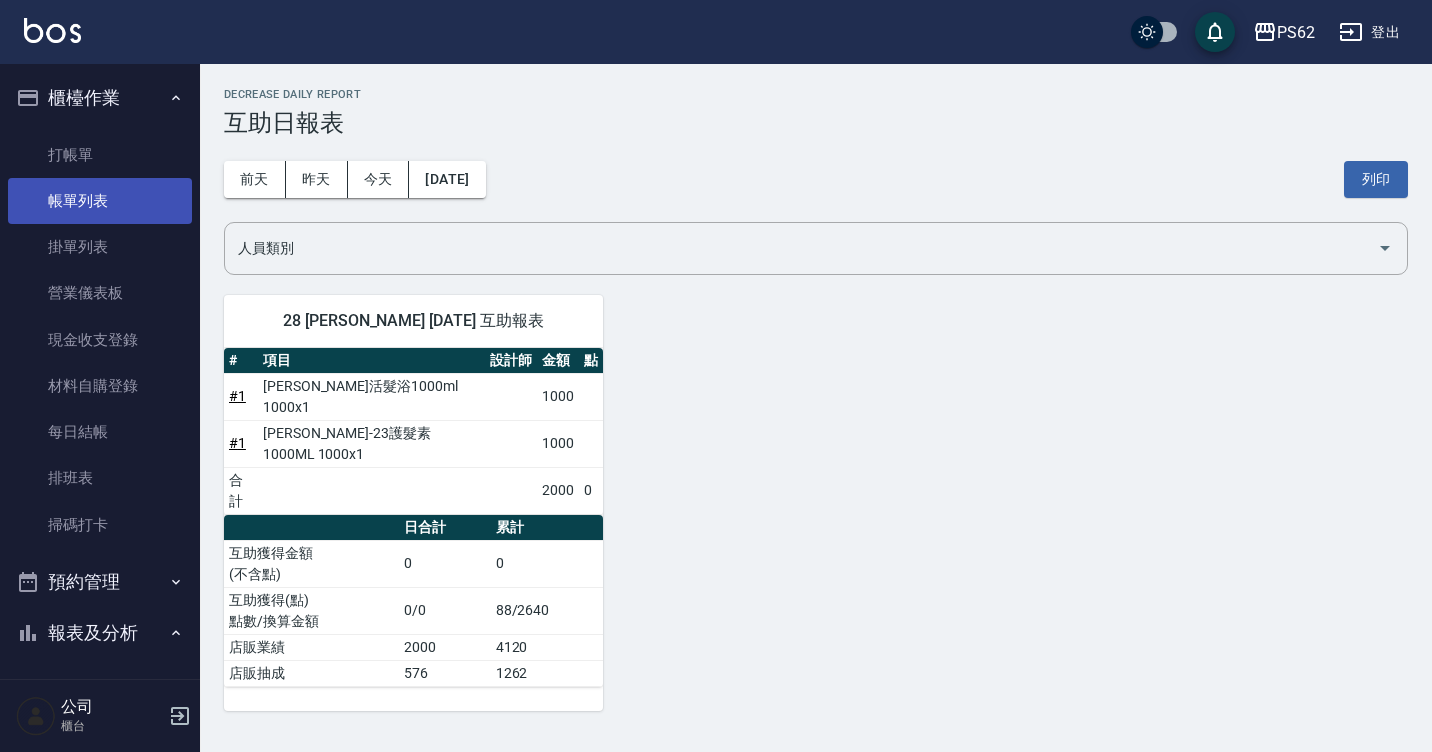 click on "帳單列表" at bounding box center (100, 201) 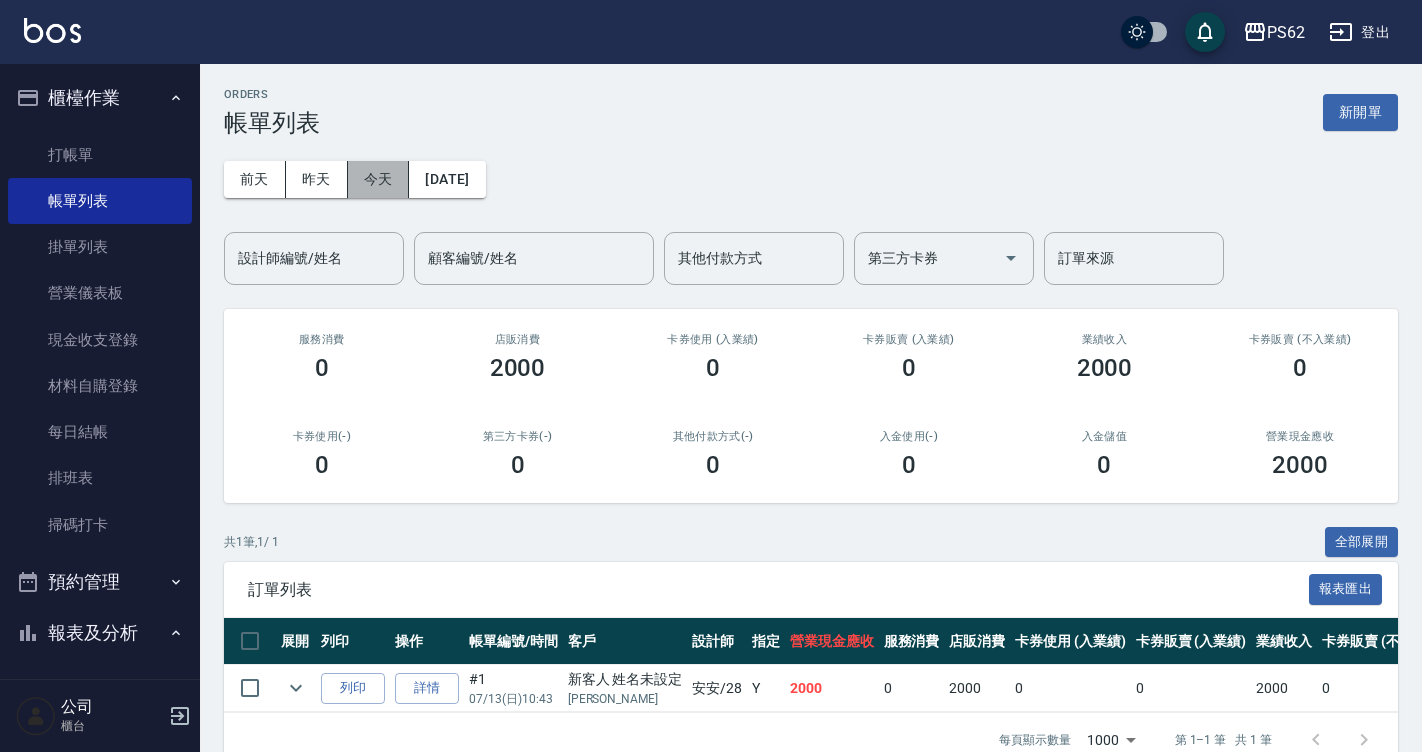 click on "今天" at bounding box center (379, 179) 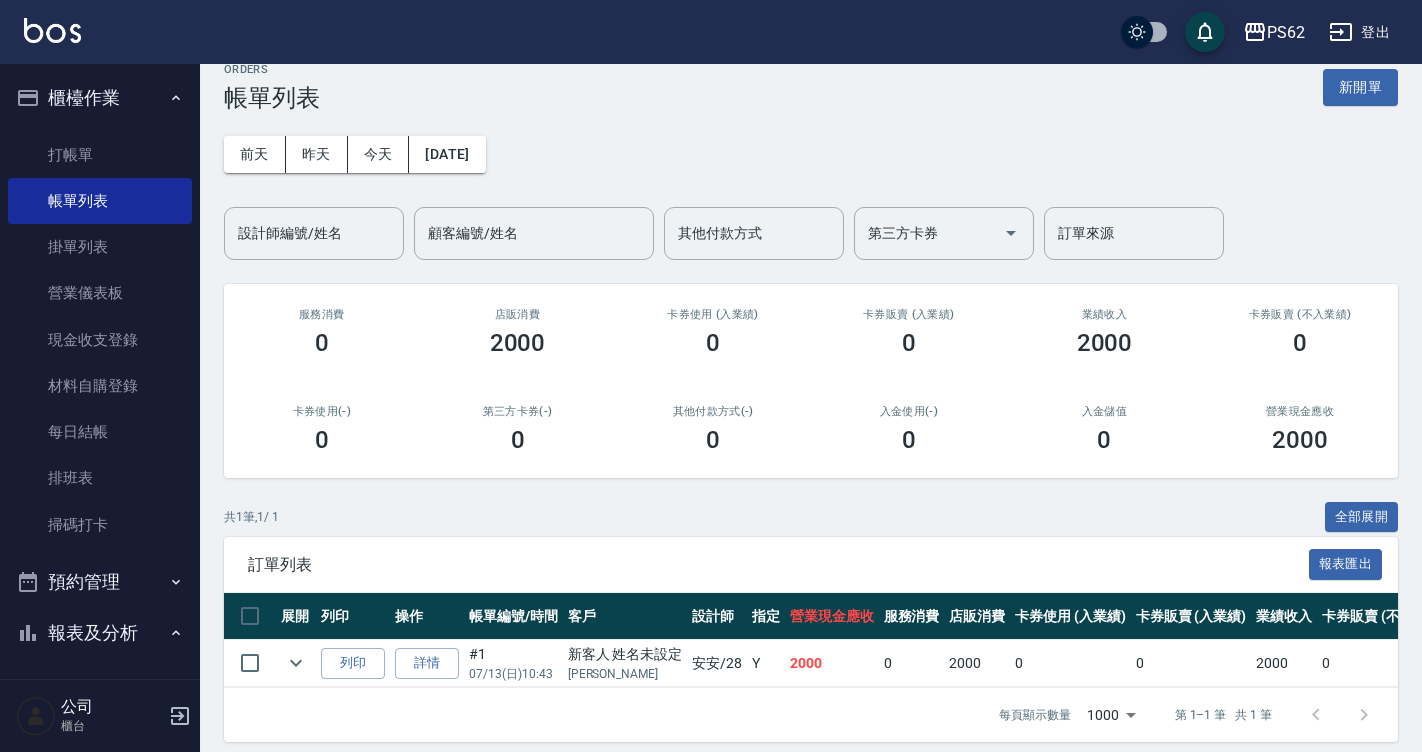 scroll, scrollTop: 0, scrollLeft: 0, axis: both 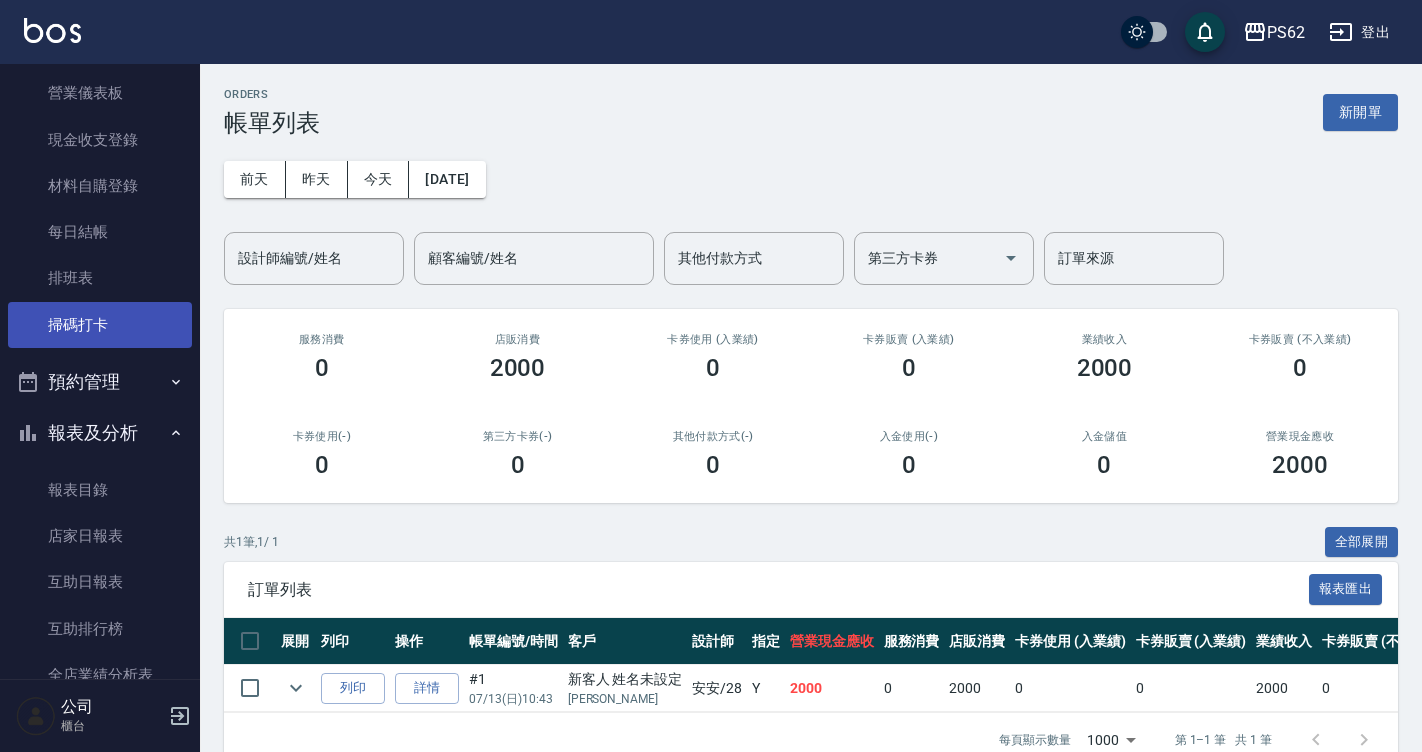 click on "掃碼打卡" at bounding box center [100, 325] 